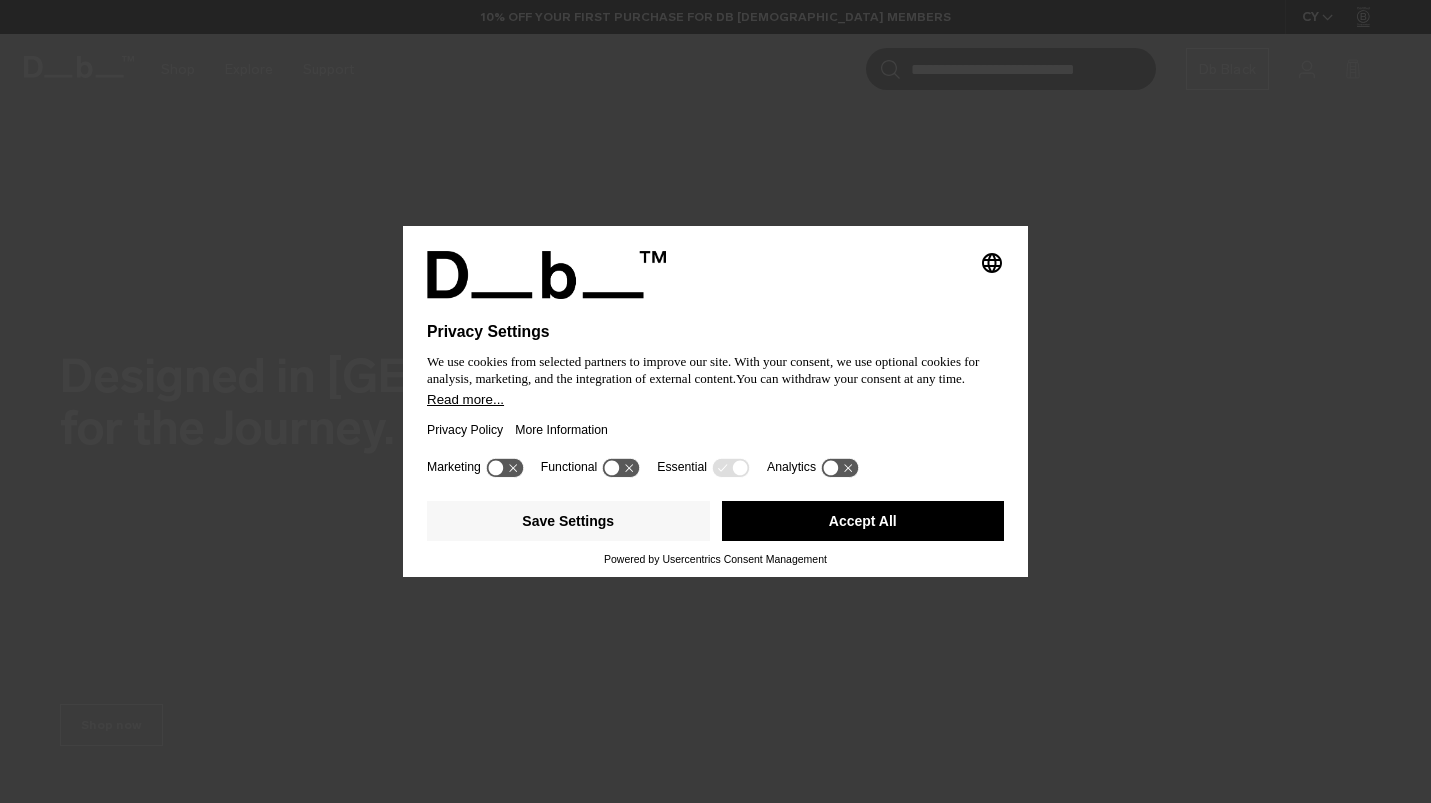 scroll, scrollTop: 0, scrollLeft: 0, axis: both 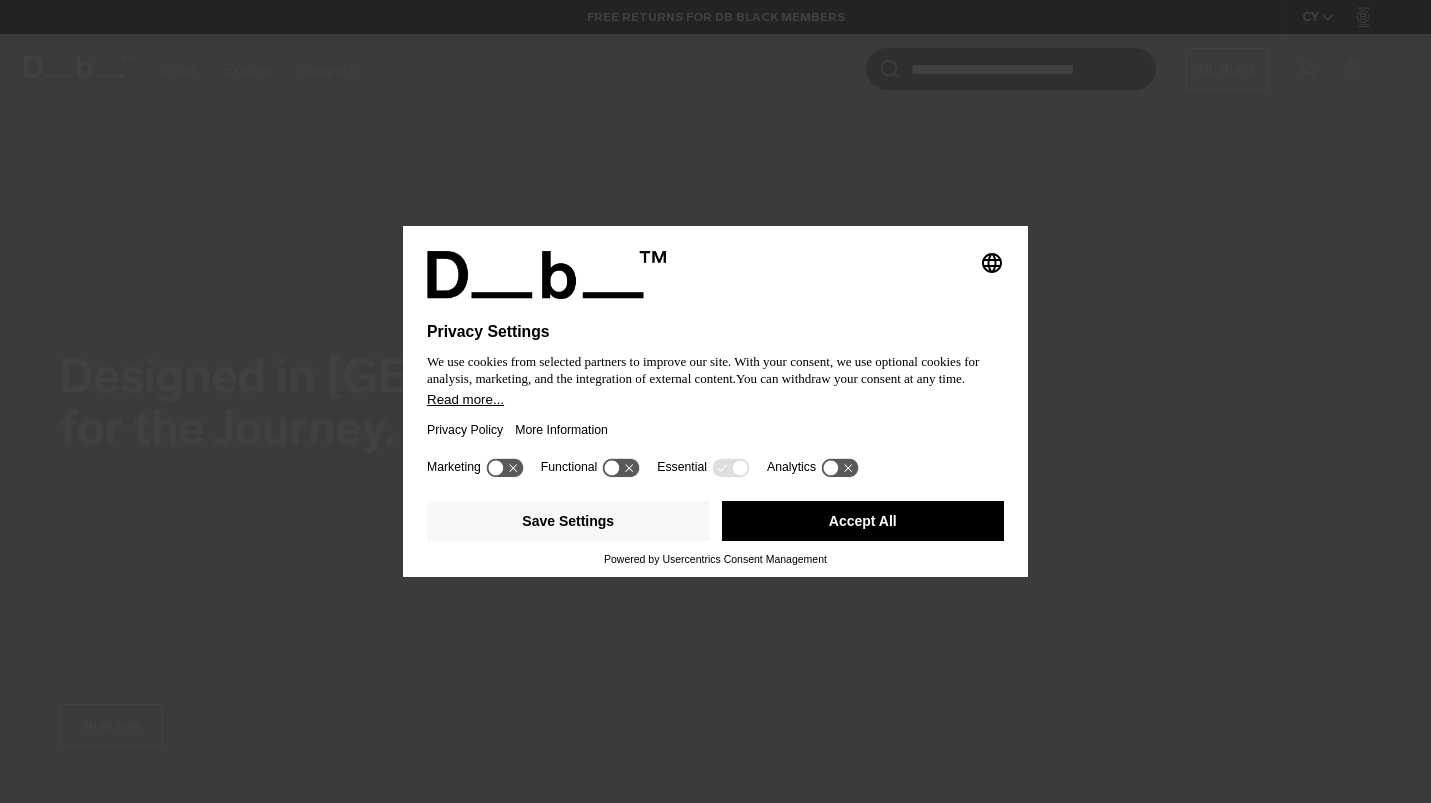 click on "Accept All" at bounding box center (863, 521) 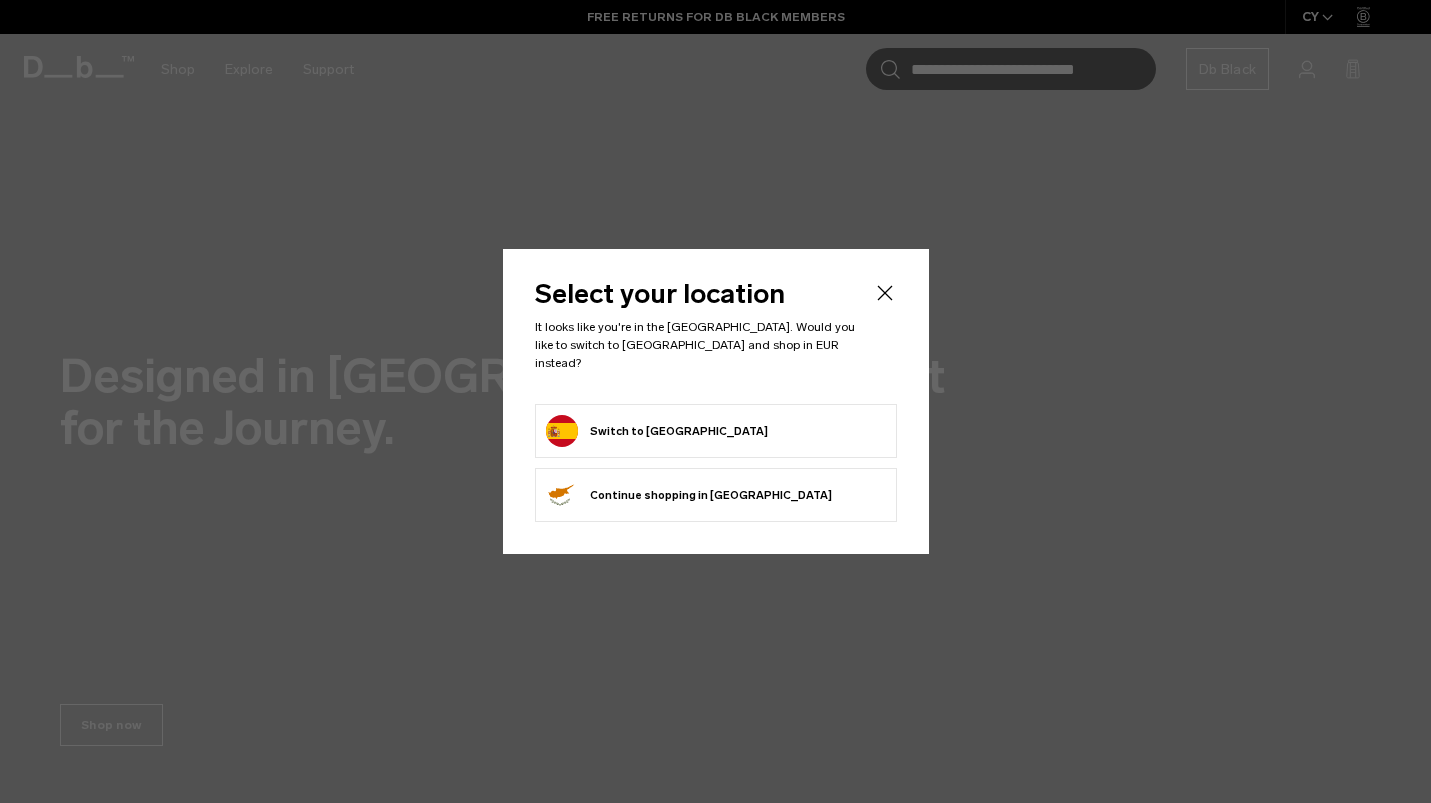 click on "Switch to [GEOGRAPHIC_DATA]" at bounding box center [657, 431] 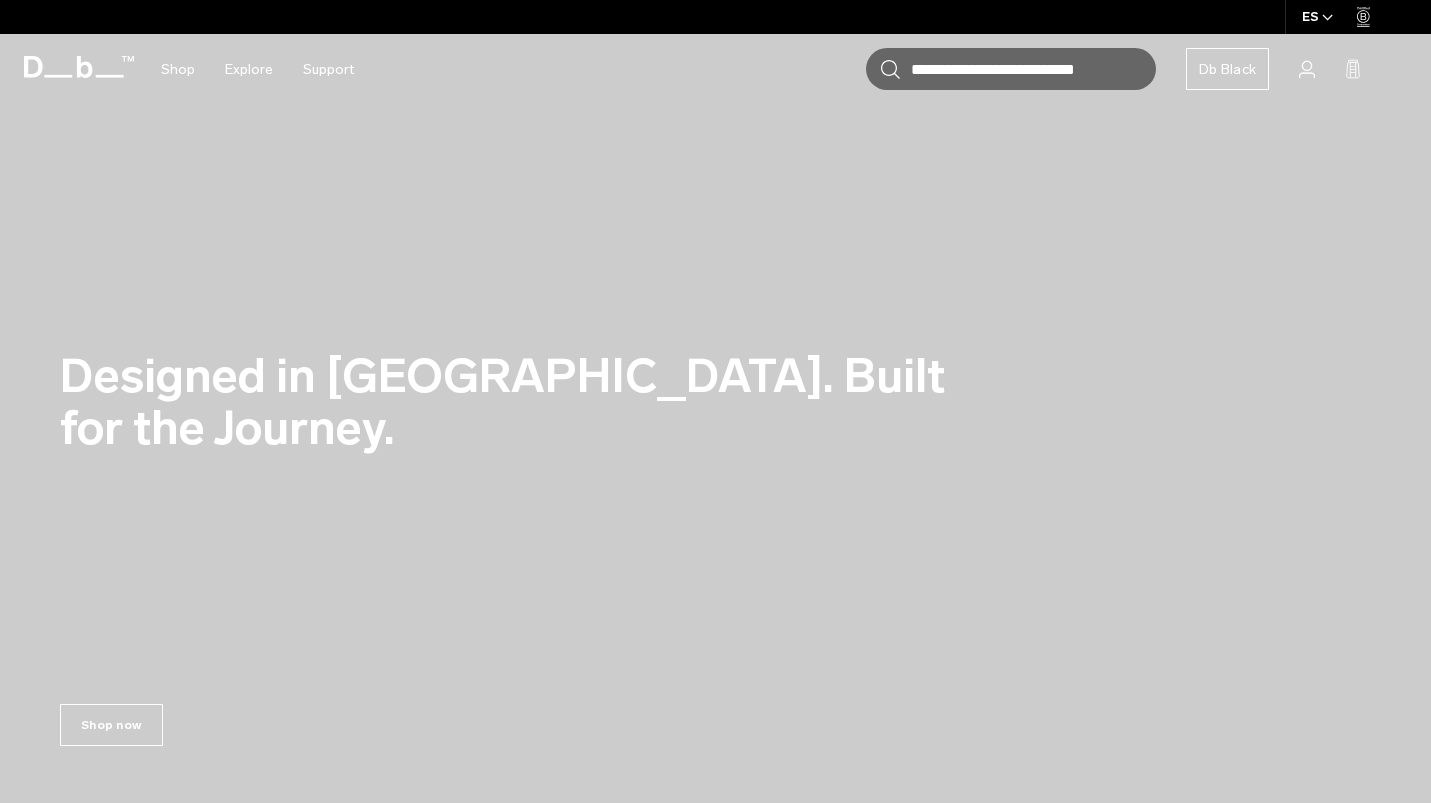 scroll, scrollTop: 0, scrollLeft: 0, axis: both 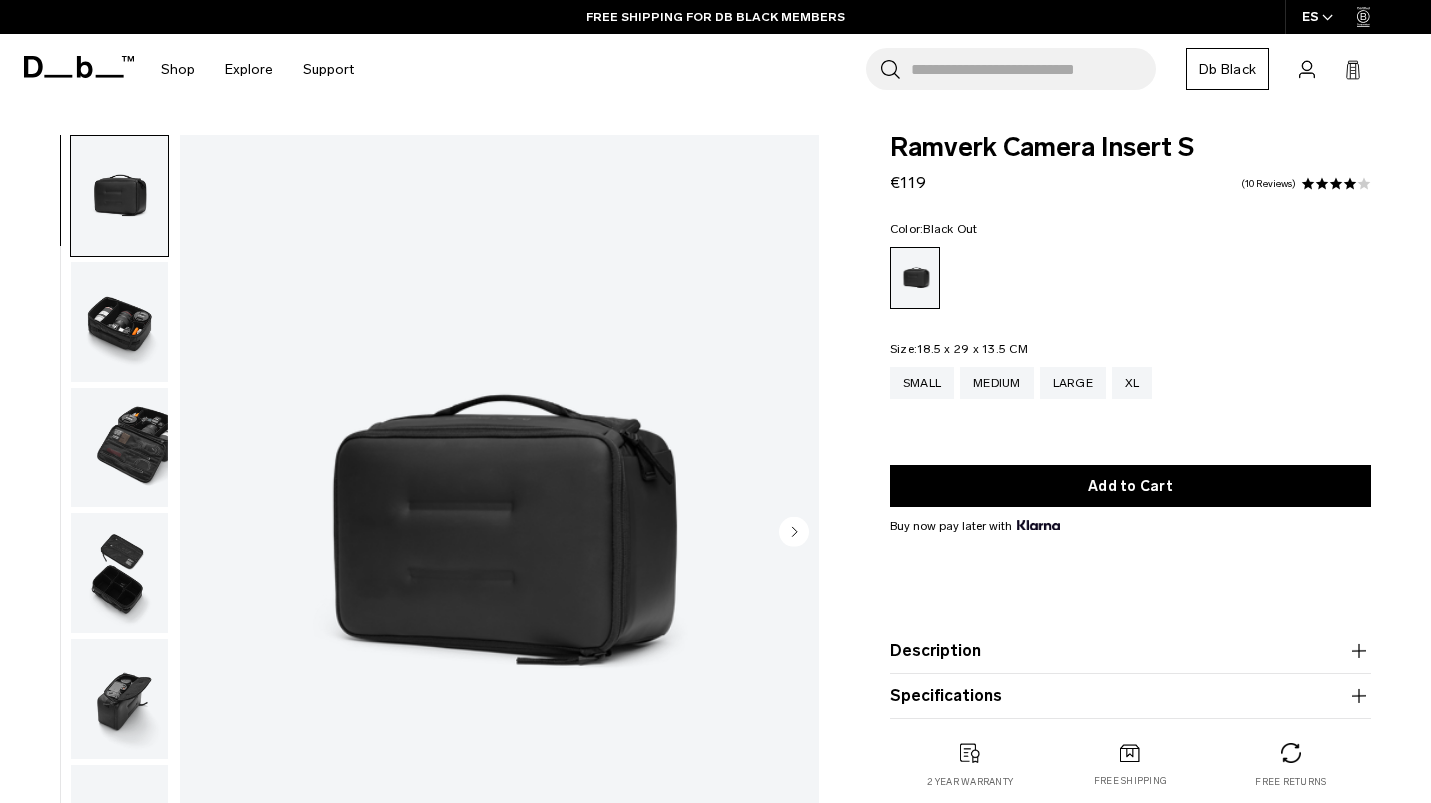 click at bounding box center (119, 322) 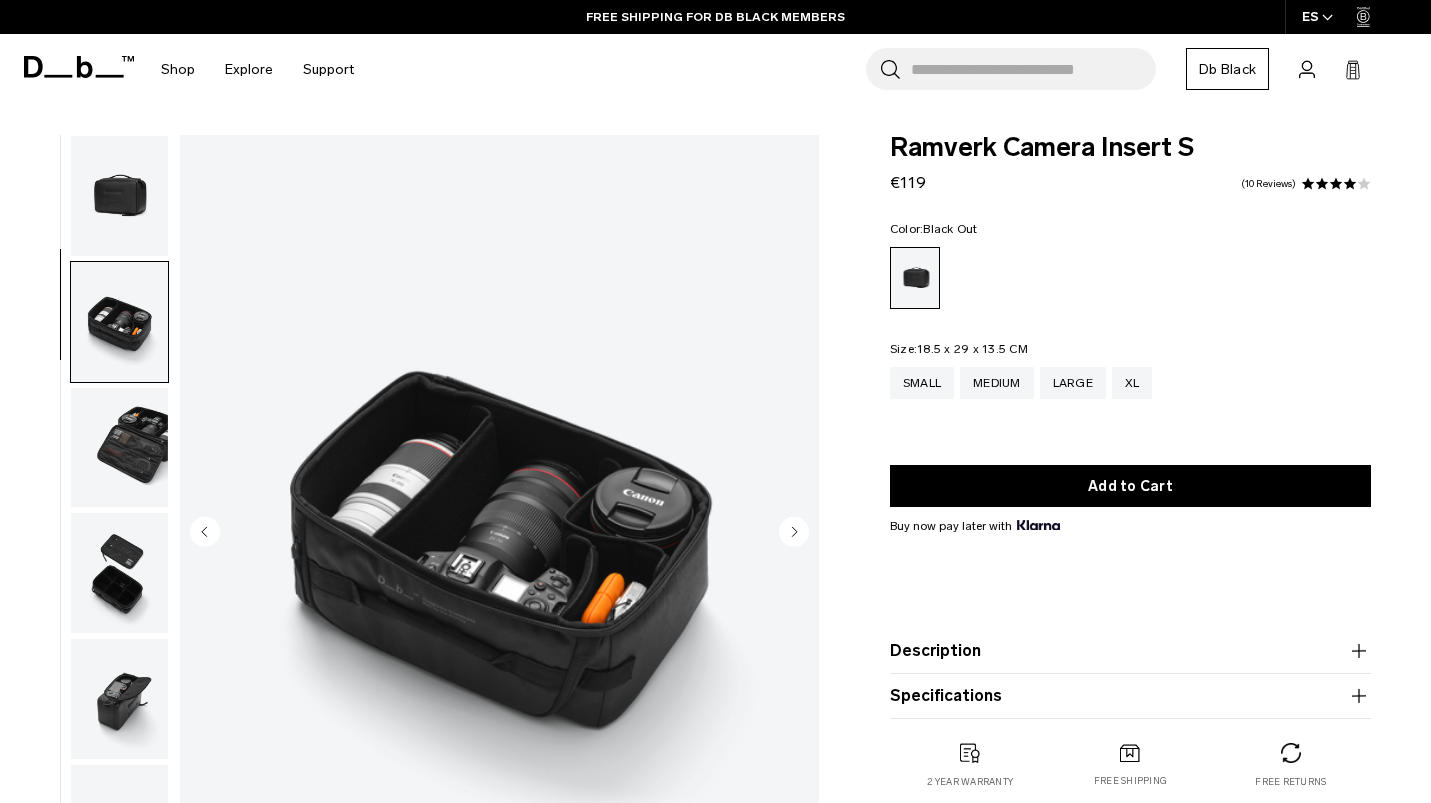 scroll, scrollTop: 89, scrollLeft: 0, axis: vertical 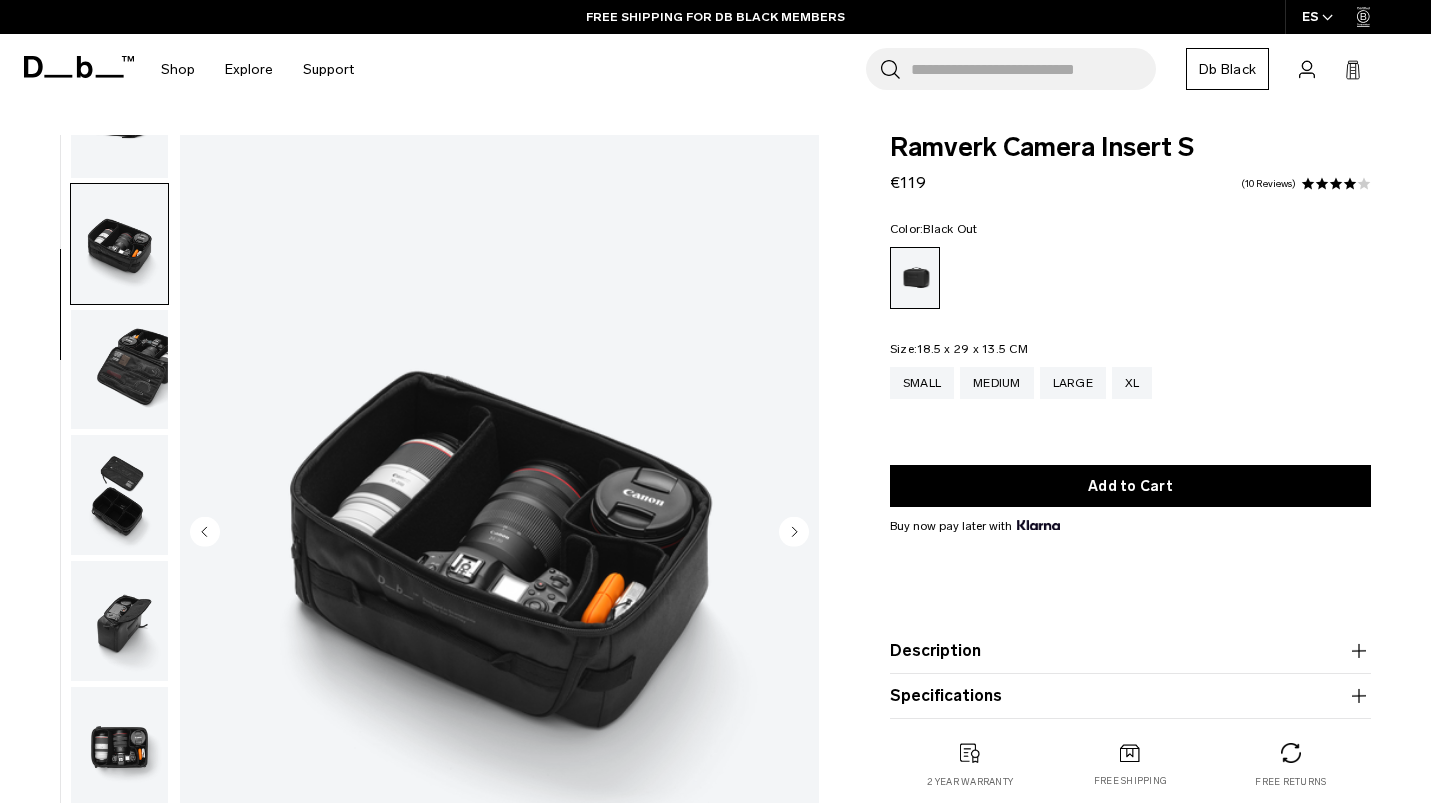 click at bounding box center (119, 370) 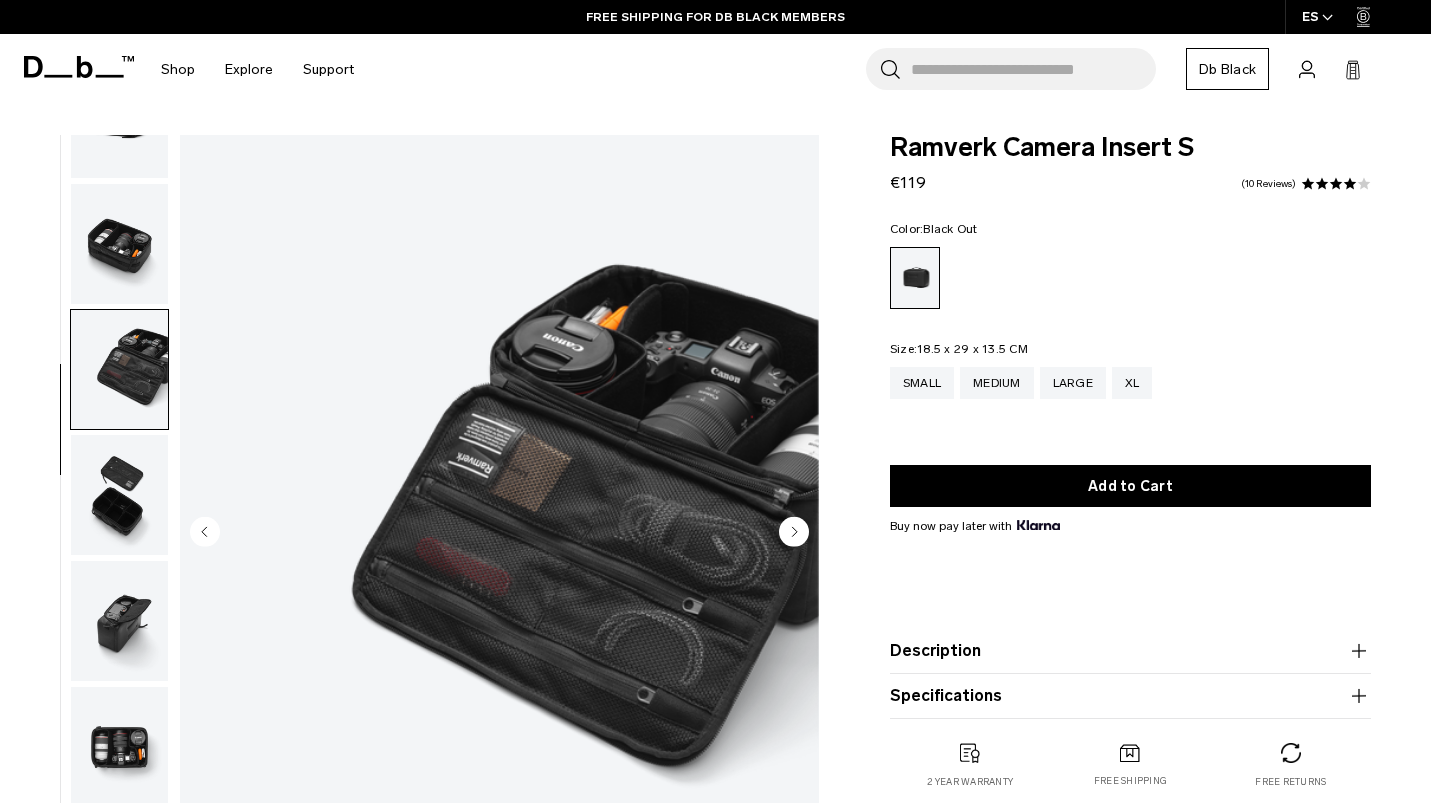 click at bounding box center [119, 495] 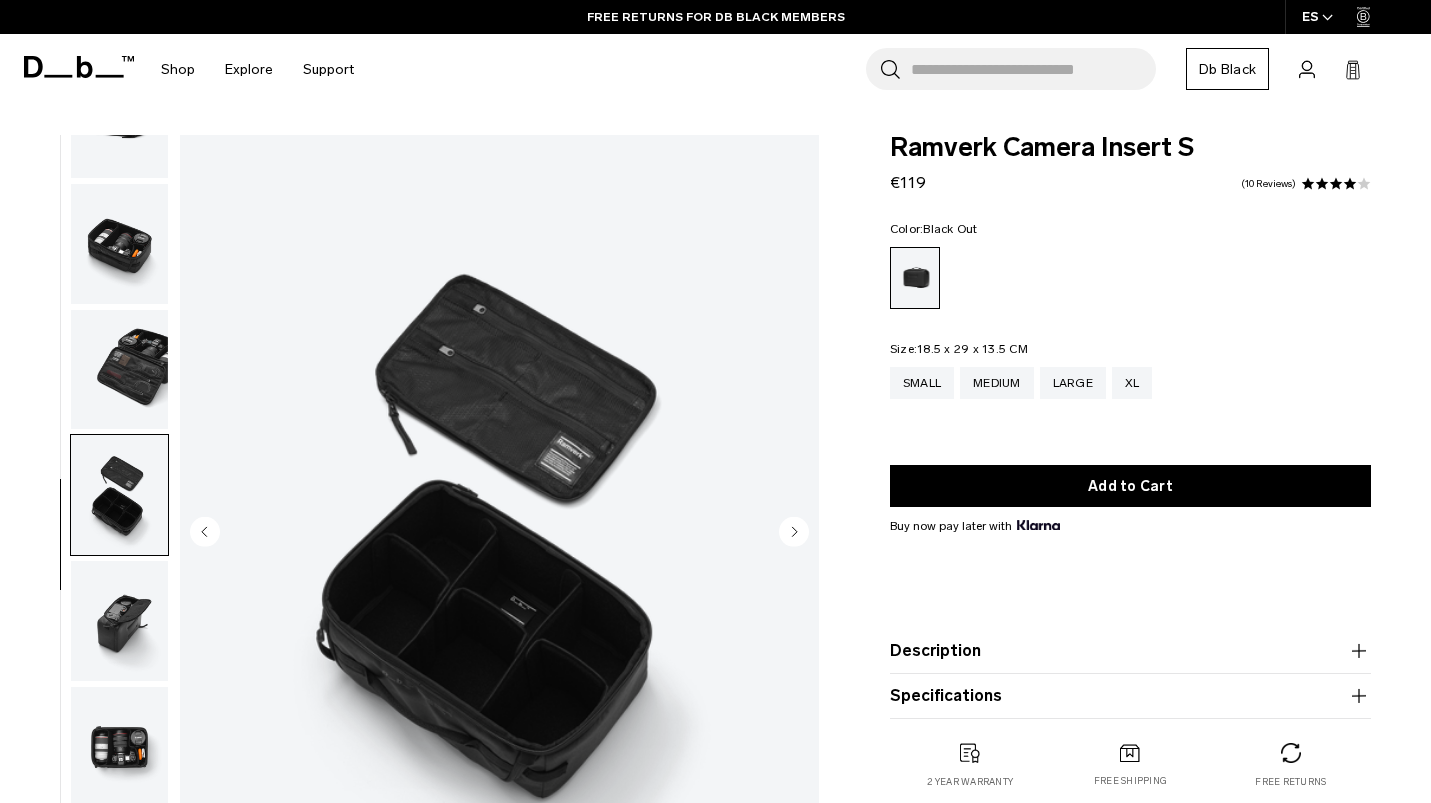 click at bounding box center [119, 621] 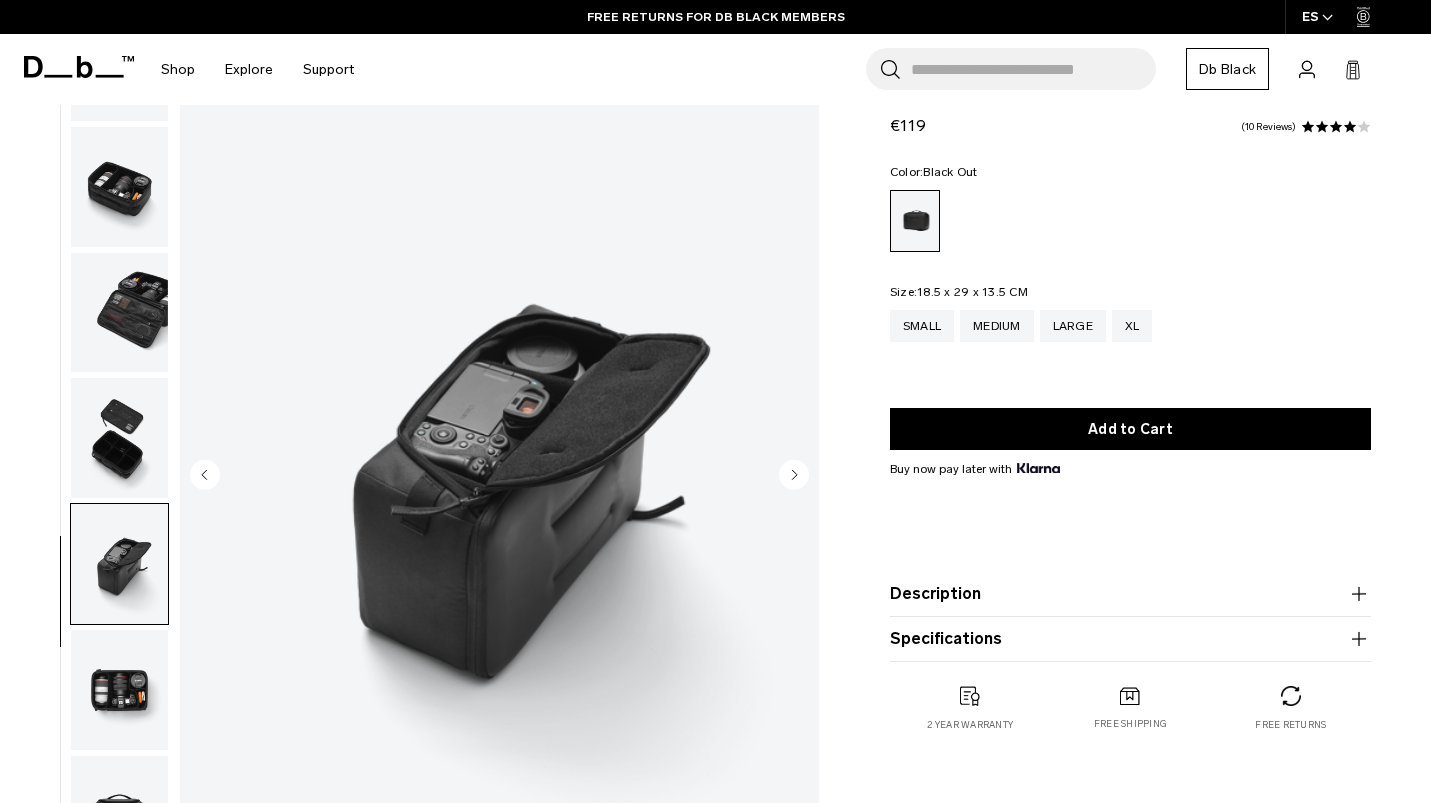 scroll, scrollTop: 62, scrollLeft: 0, axis: vertical 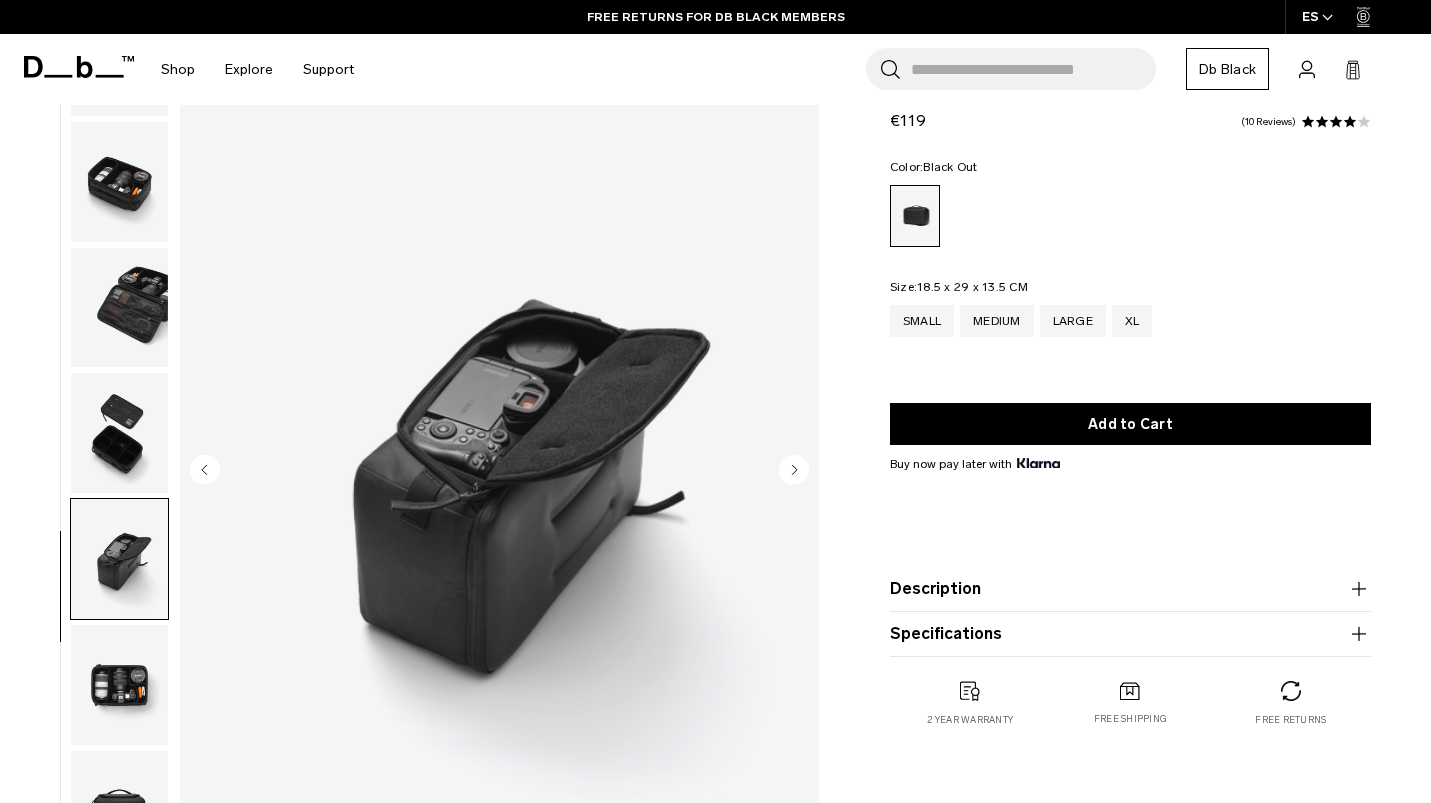 click at bounding box center [119, 685] 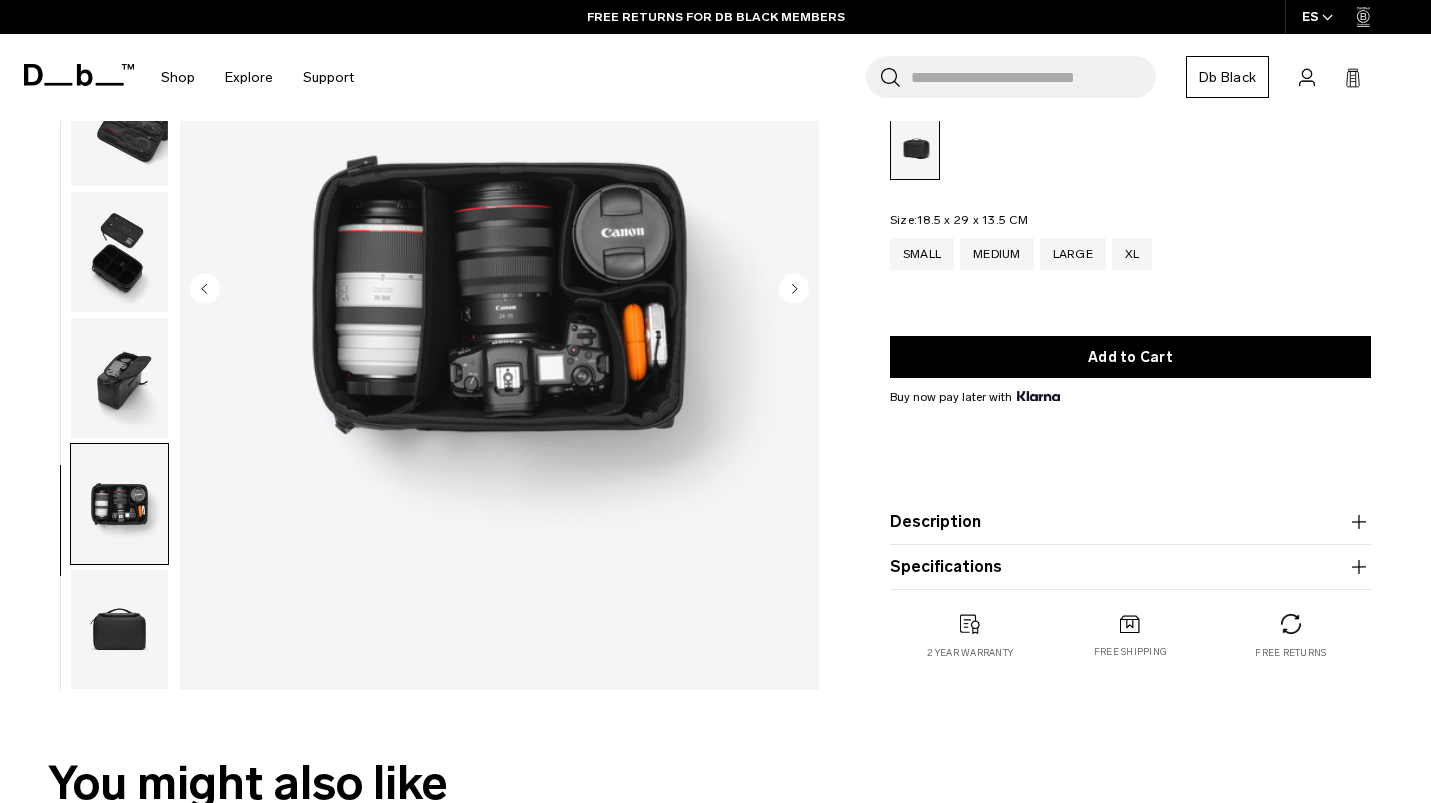 scroll, scrollTop: 243, scrollLeft: 0, axis: vertical 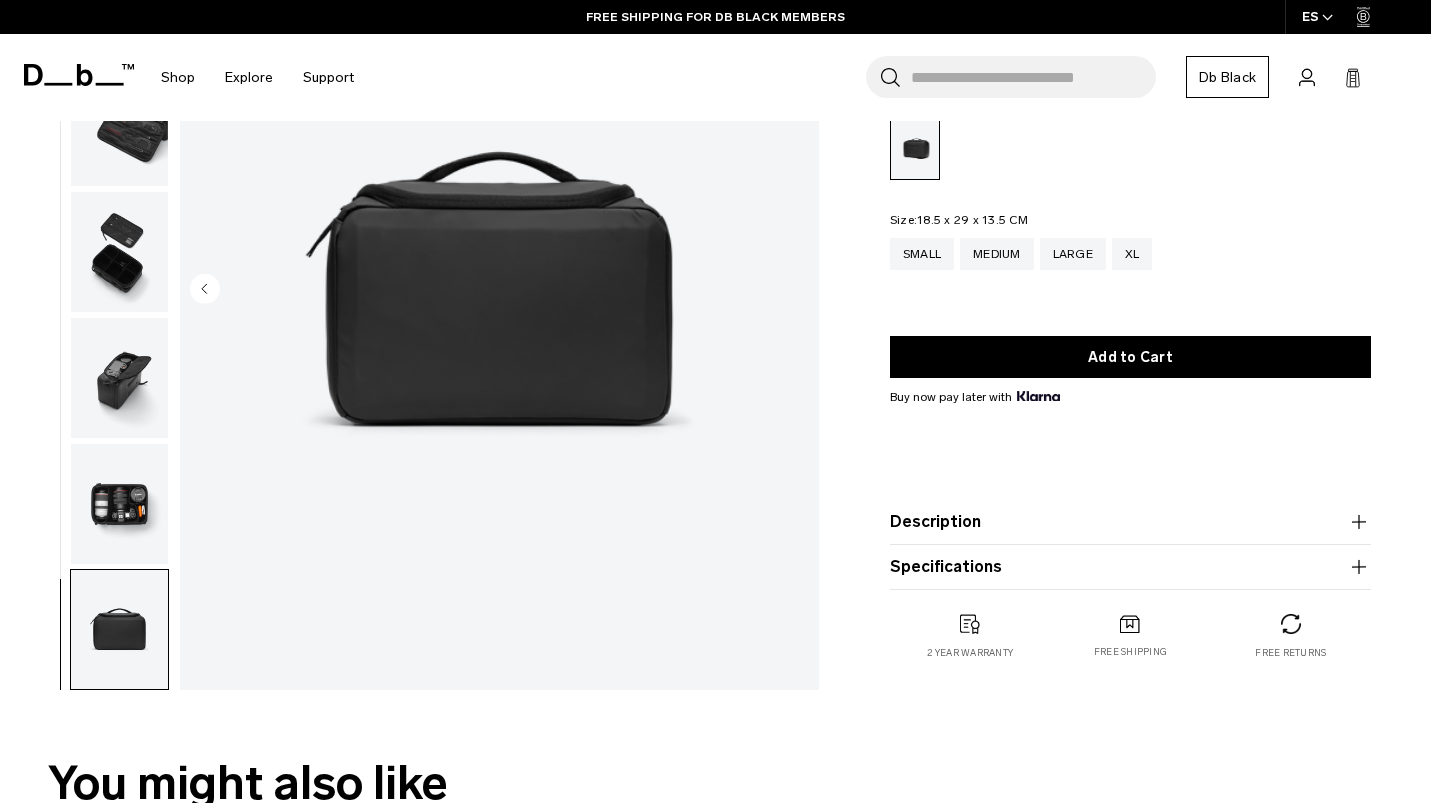 click at bounding box center [119, 378] 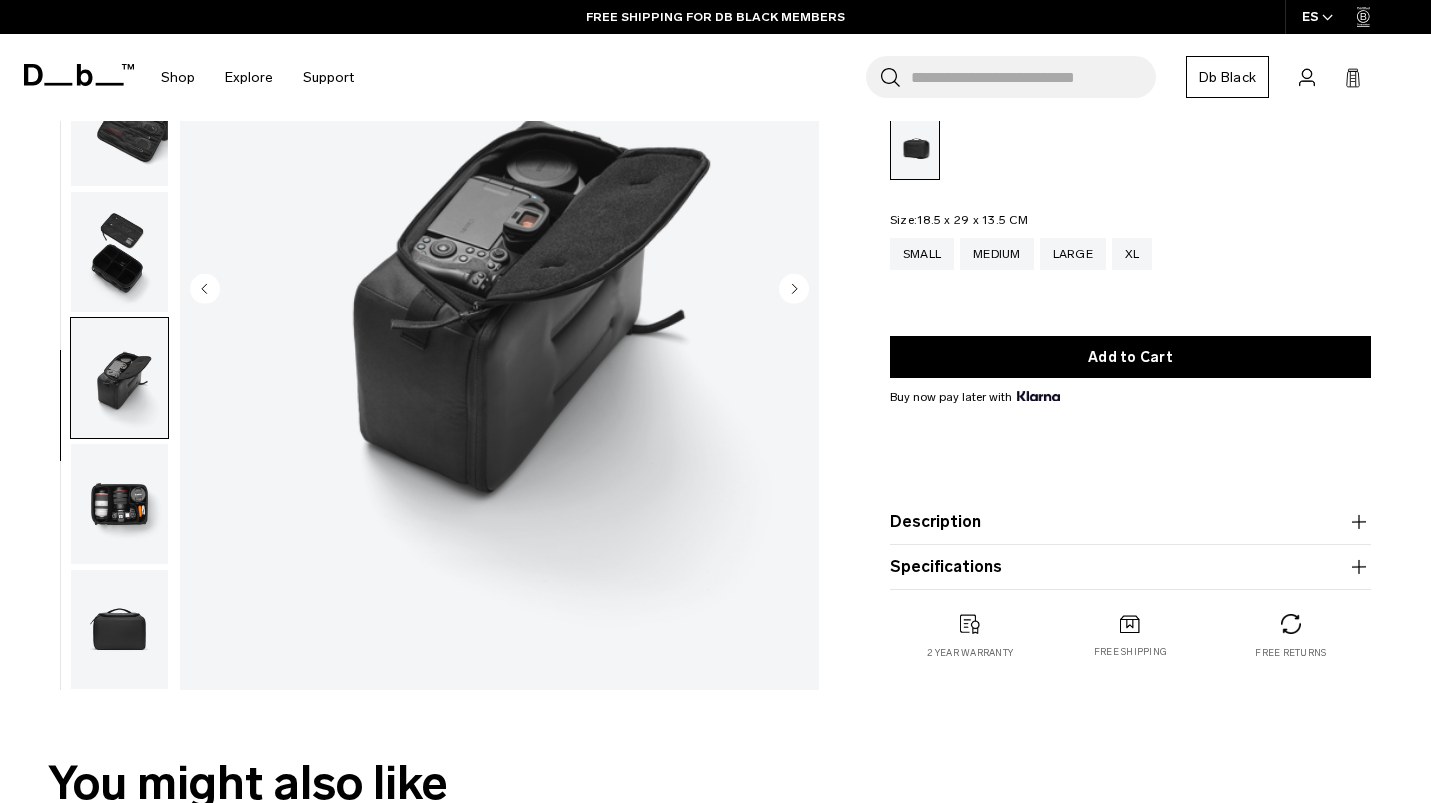click at bounding box center (499, 291) 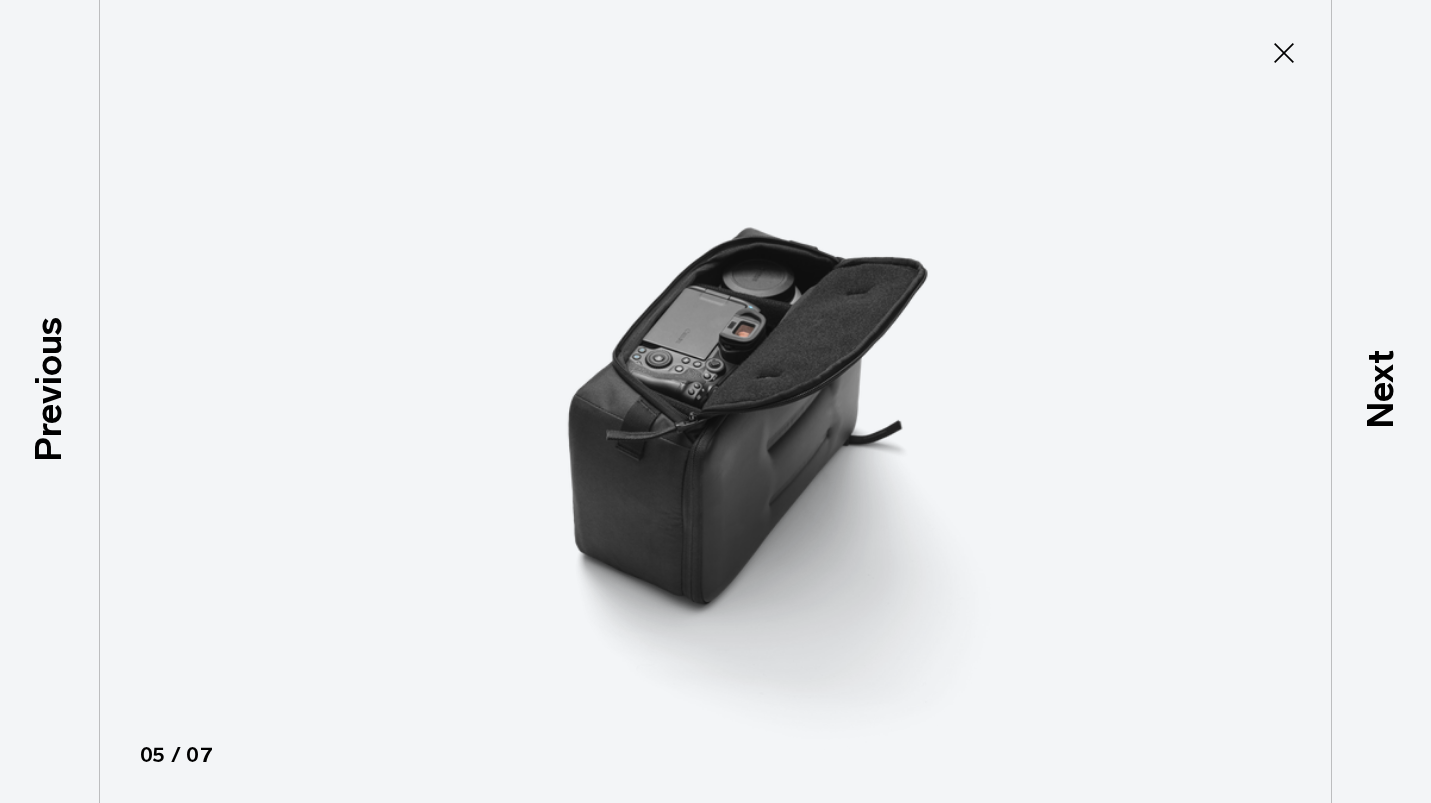 click at bounding box center [716, 401] 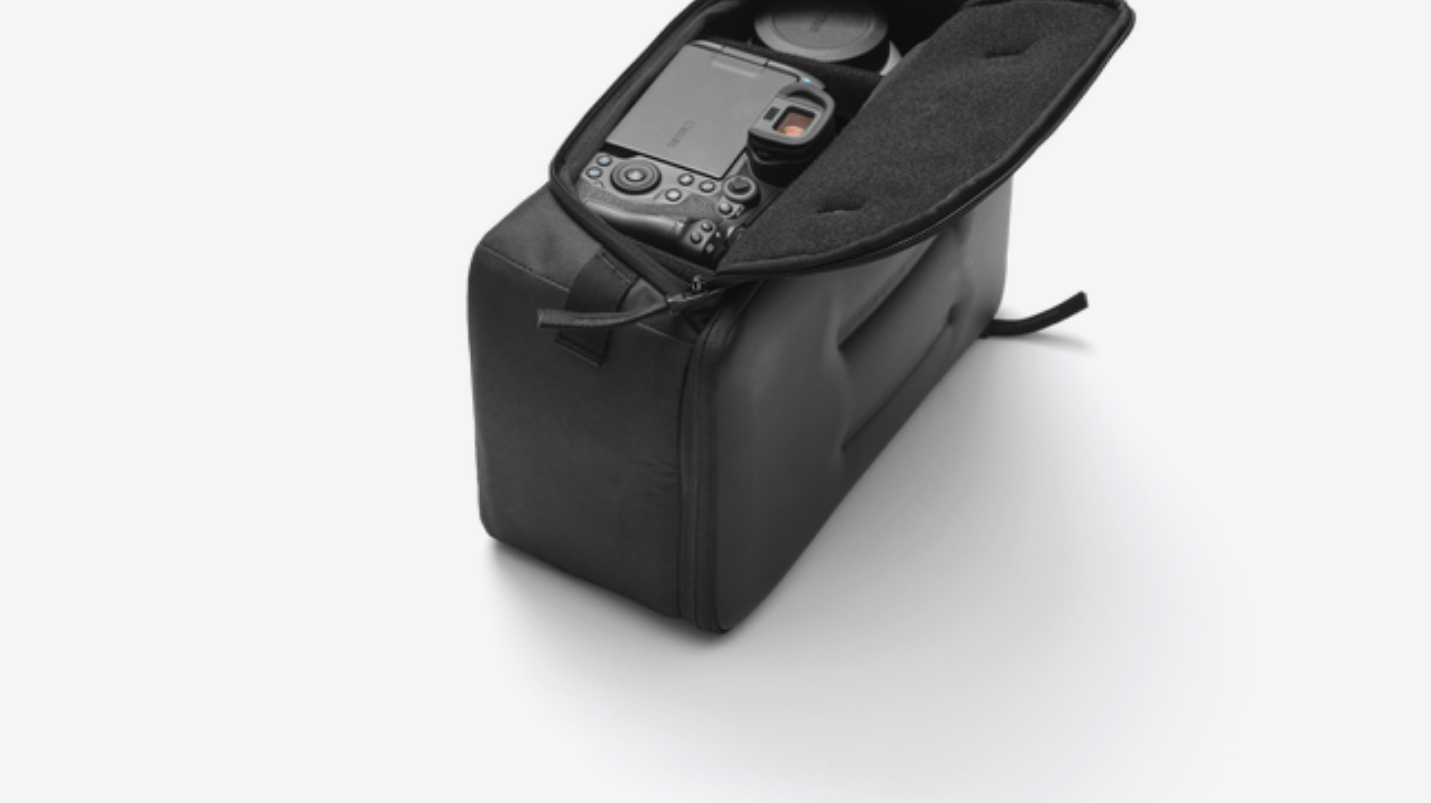 scroll, scrollTop: 157, scrollLeft: 0, axis: vertical 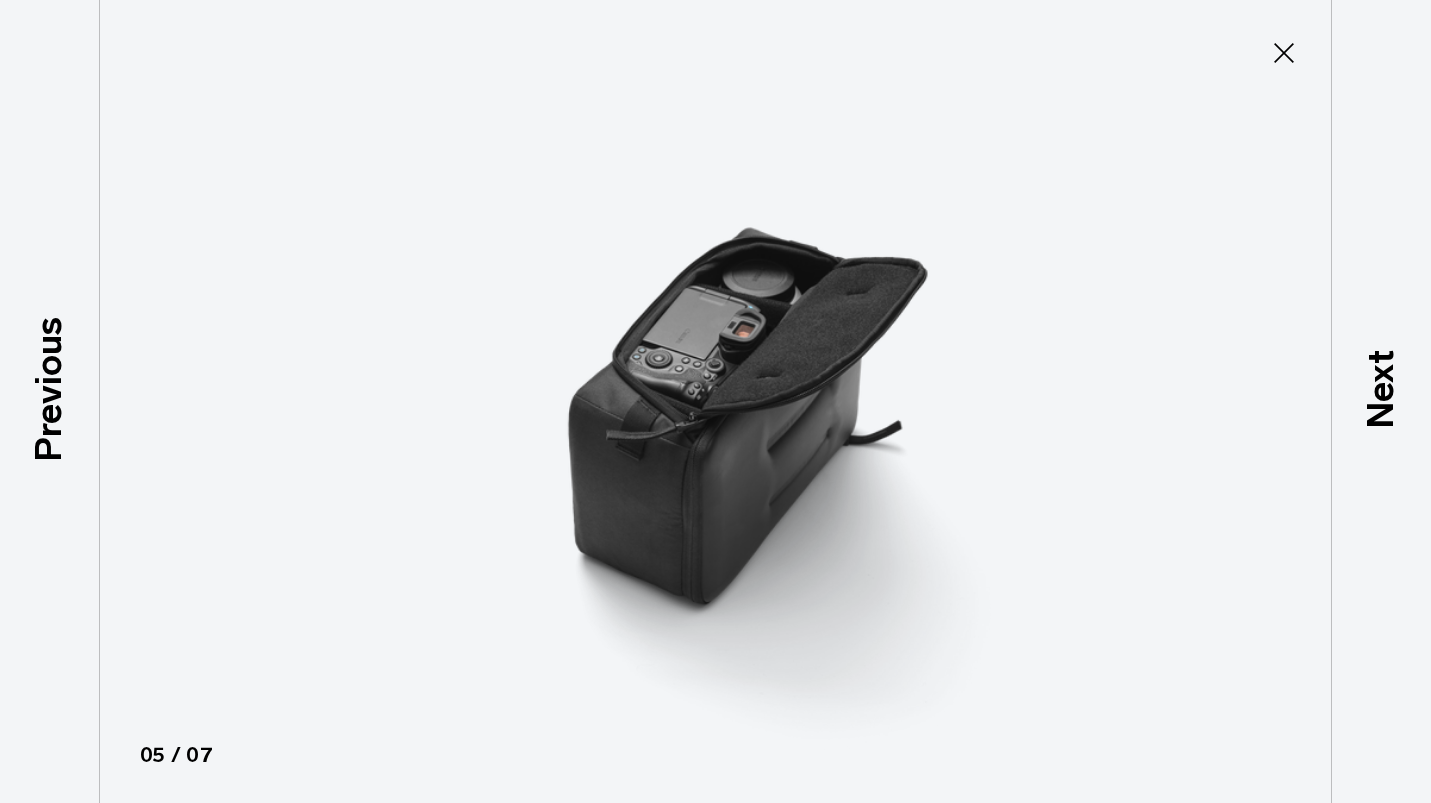click 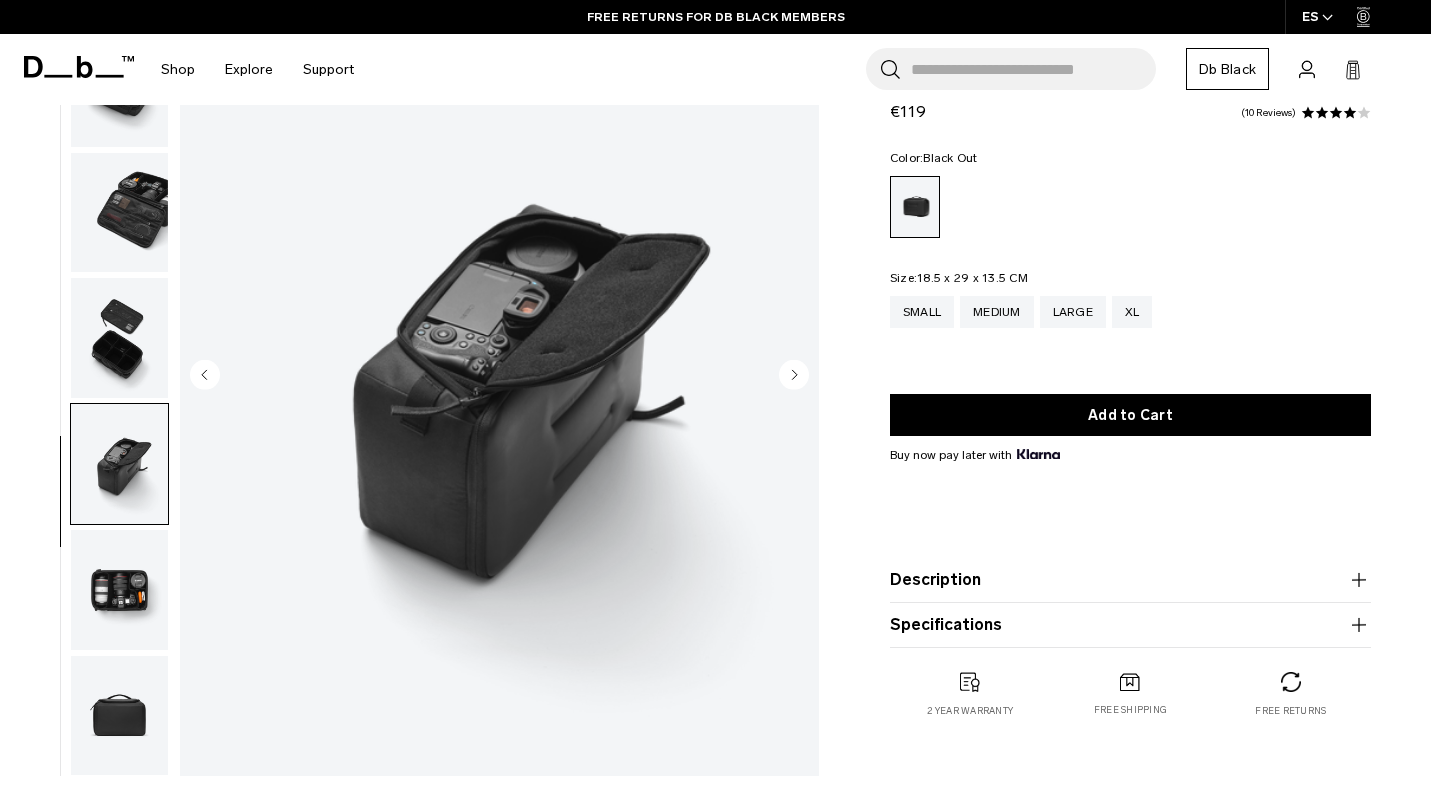 click at bounding box center (119, 338) 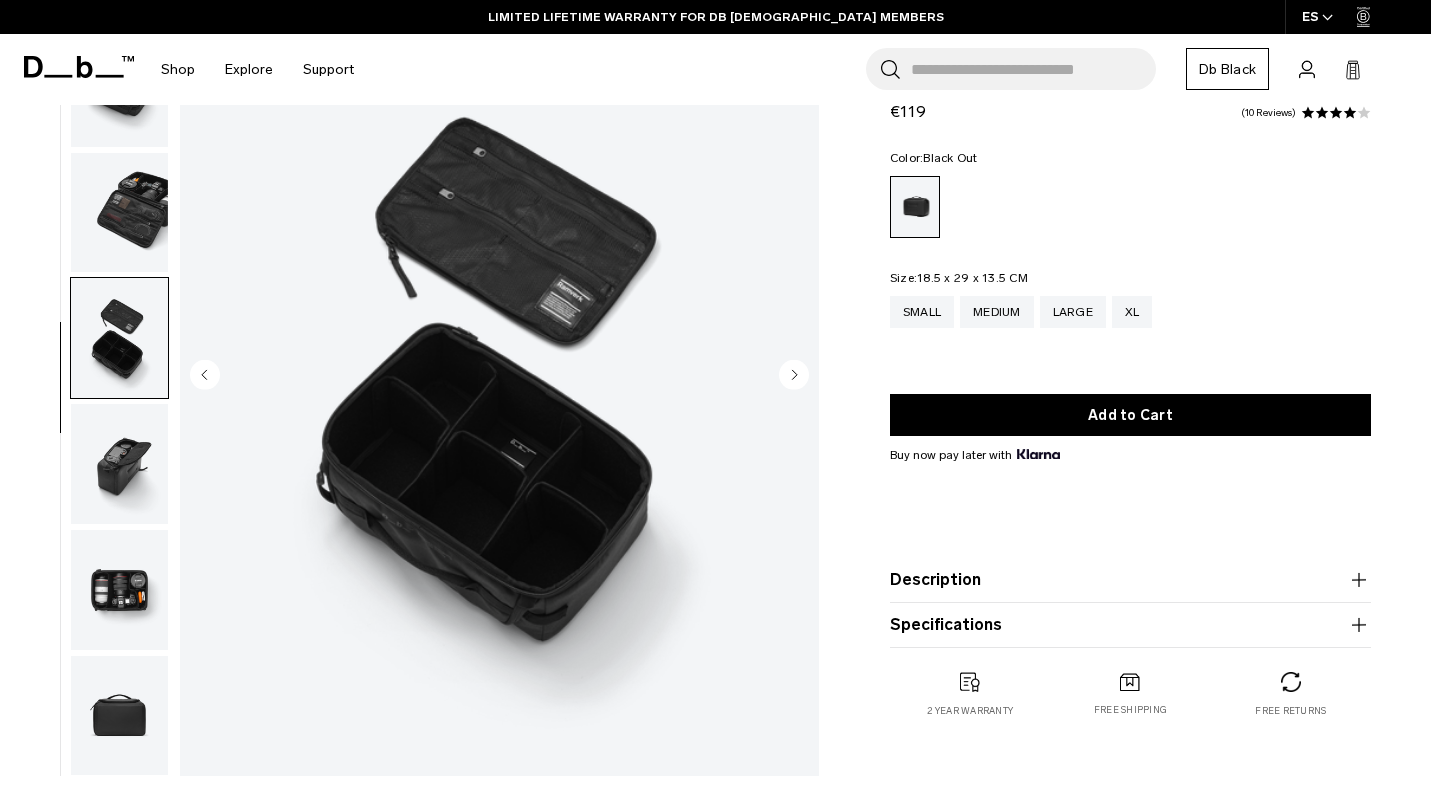 click at bounding box center (119, 213) 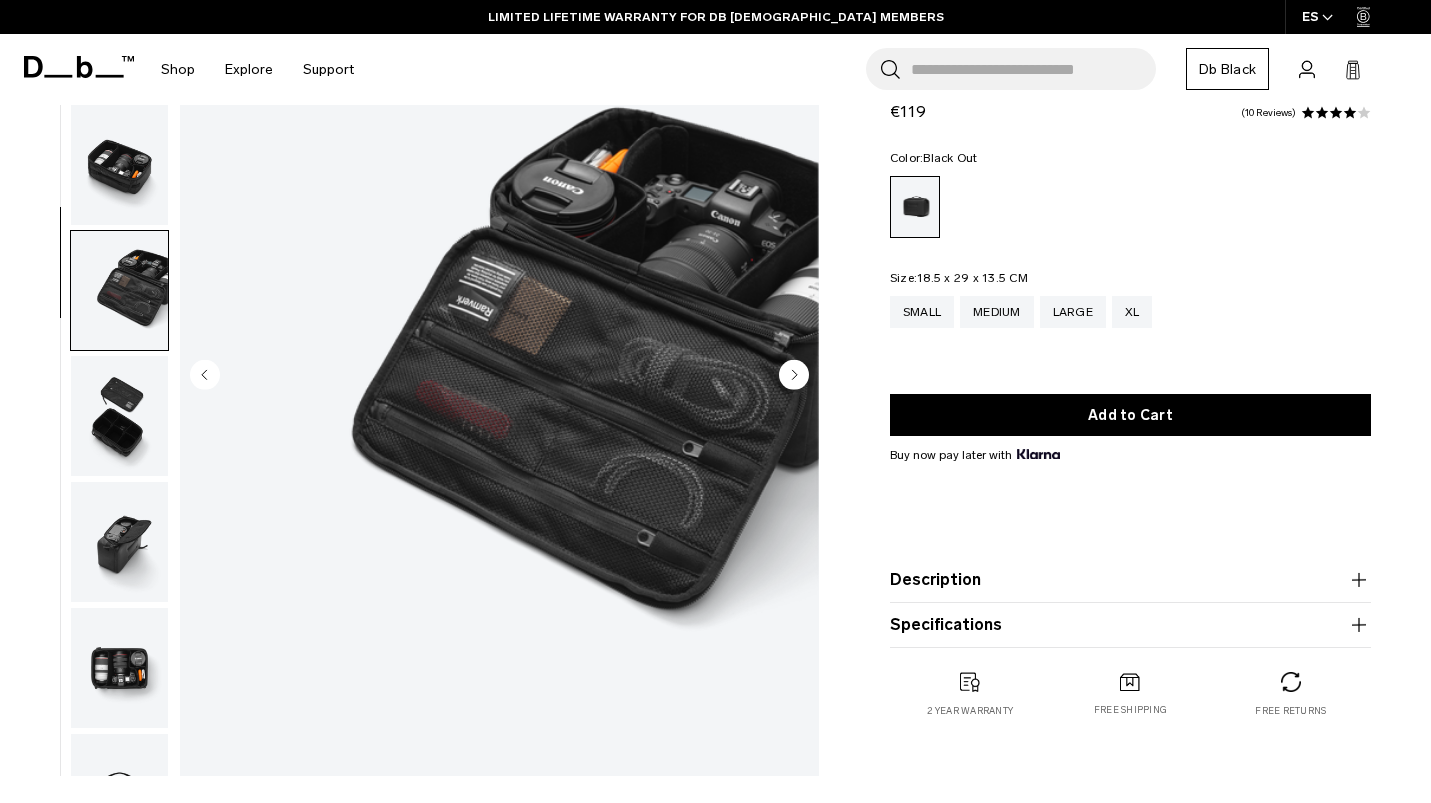 scroll, scrollTop: 0, scrollLeft: 0, axis: both 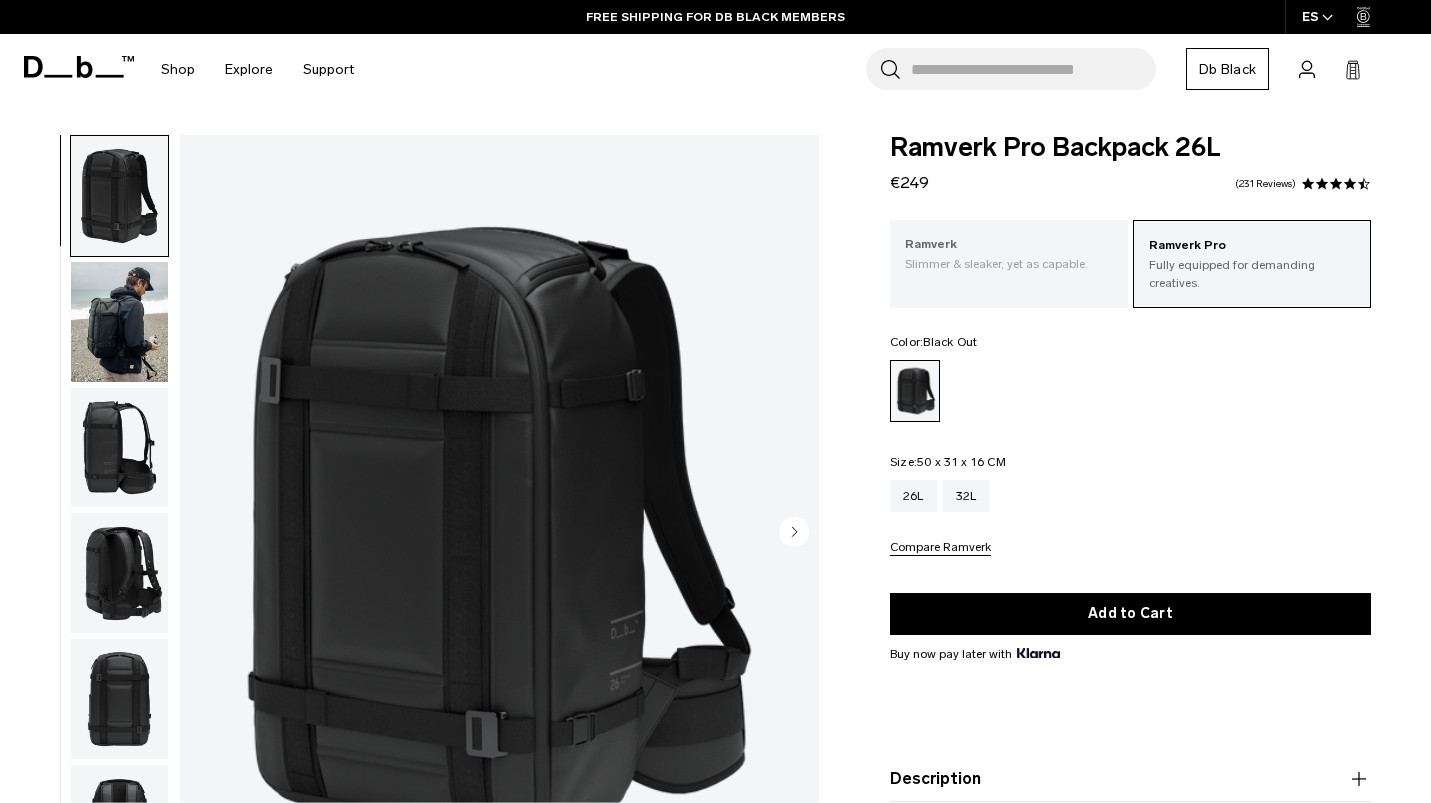 click on "Ramverk
Slimmer & sleaker, yet as capable." at bounding box center (1009, 254) 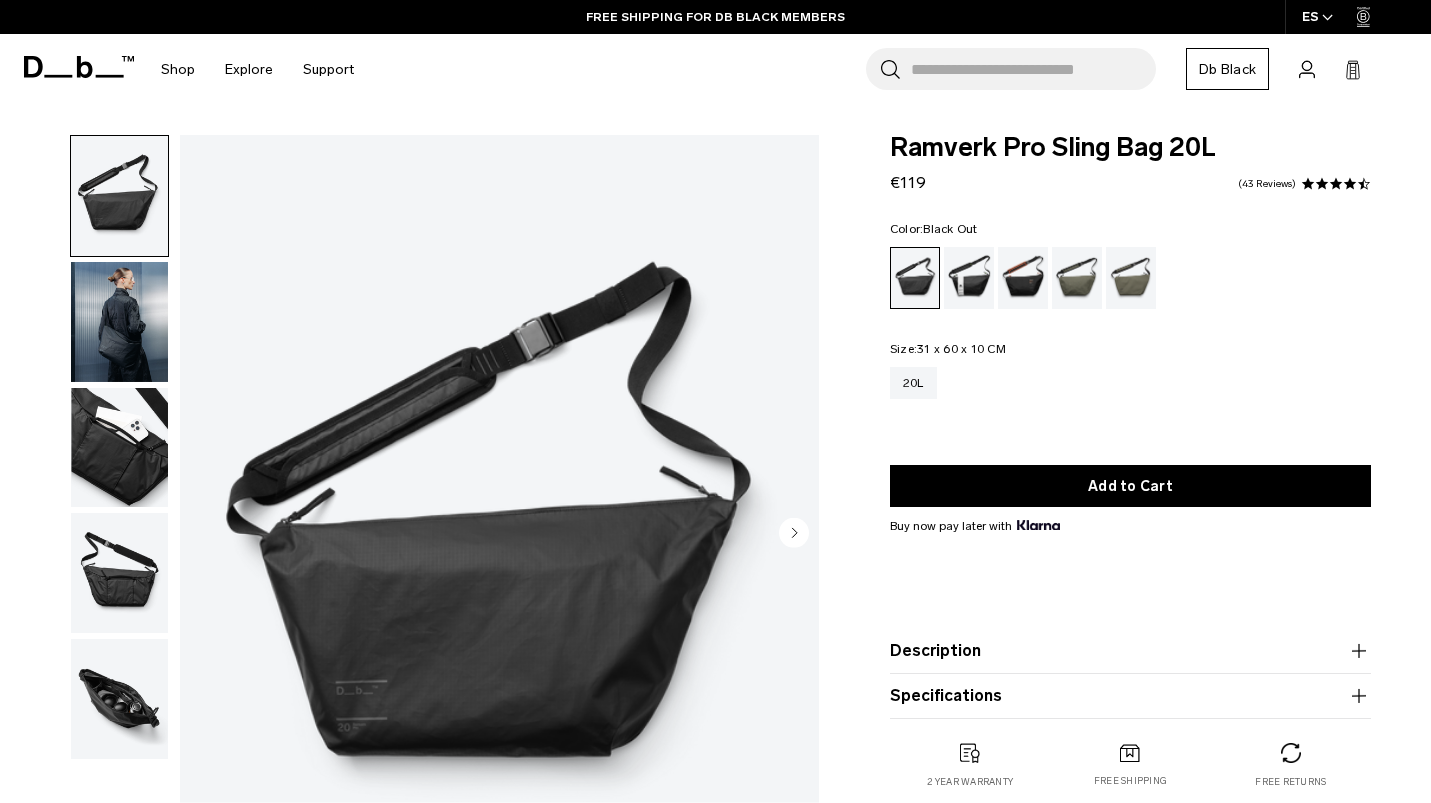 scroll, scrollTop: 0, scrollLeft: 0, axis: both 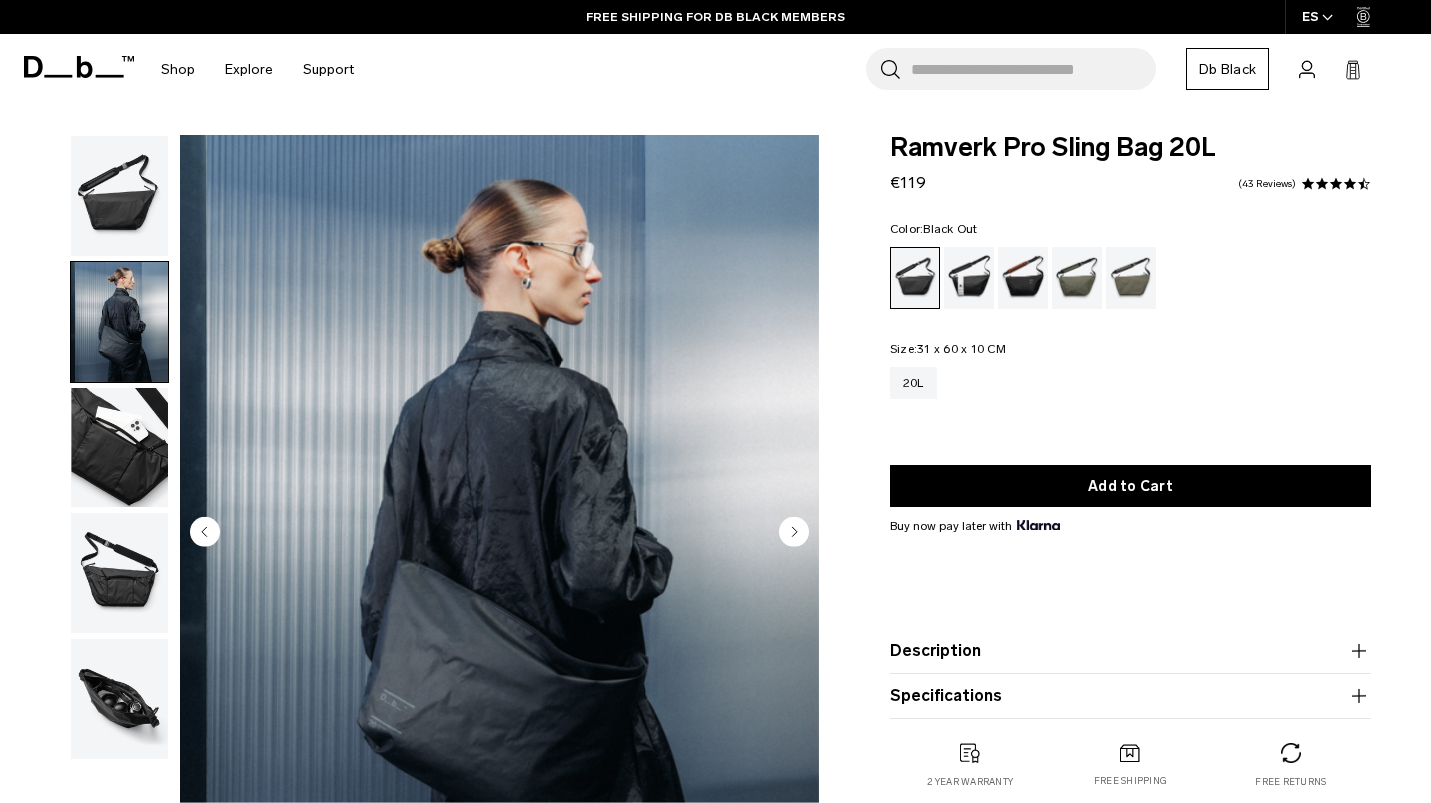 click 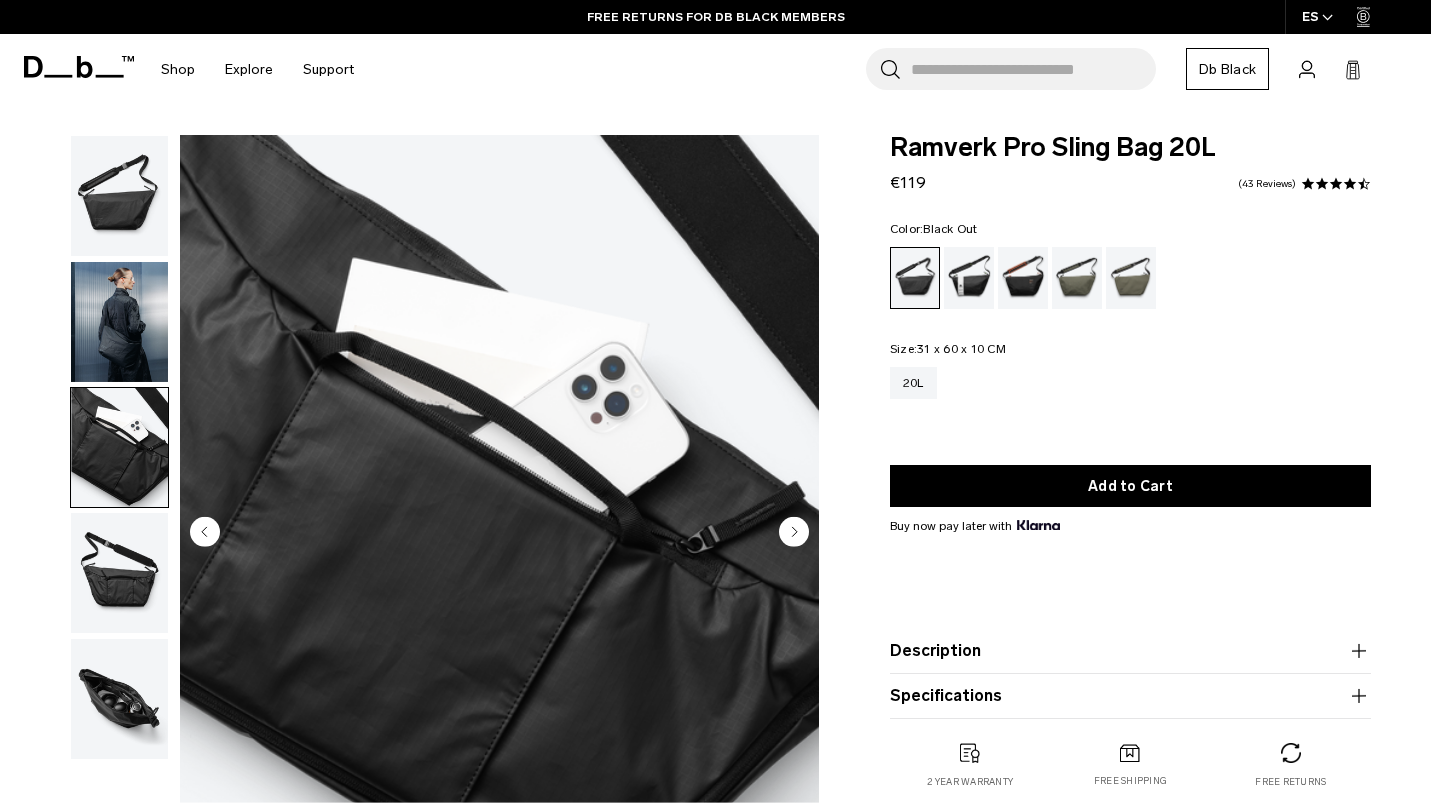 click 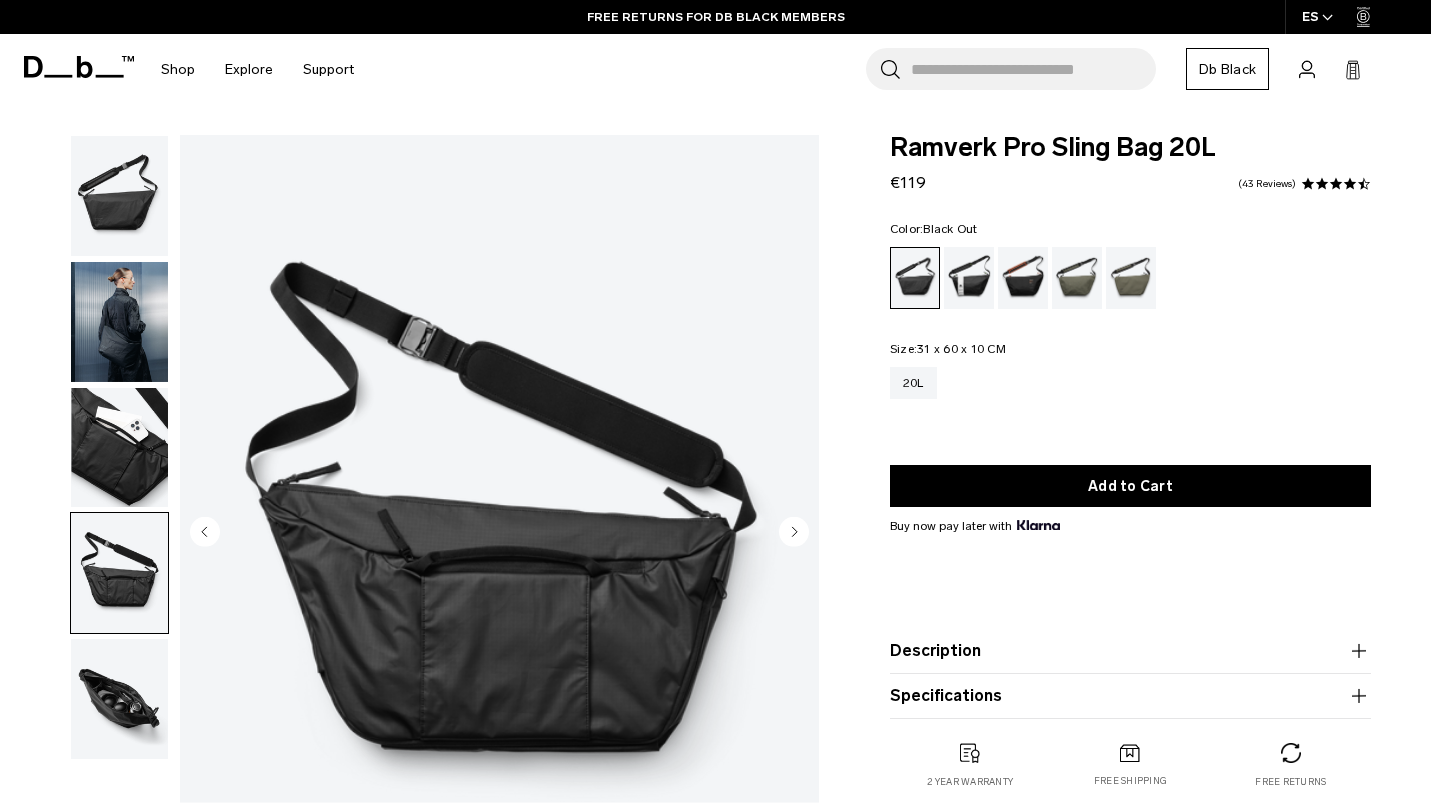 click 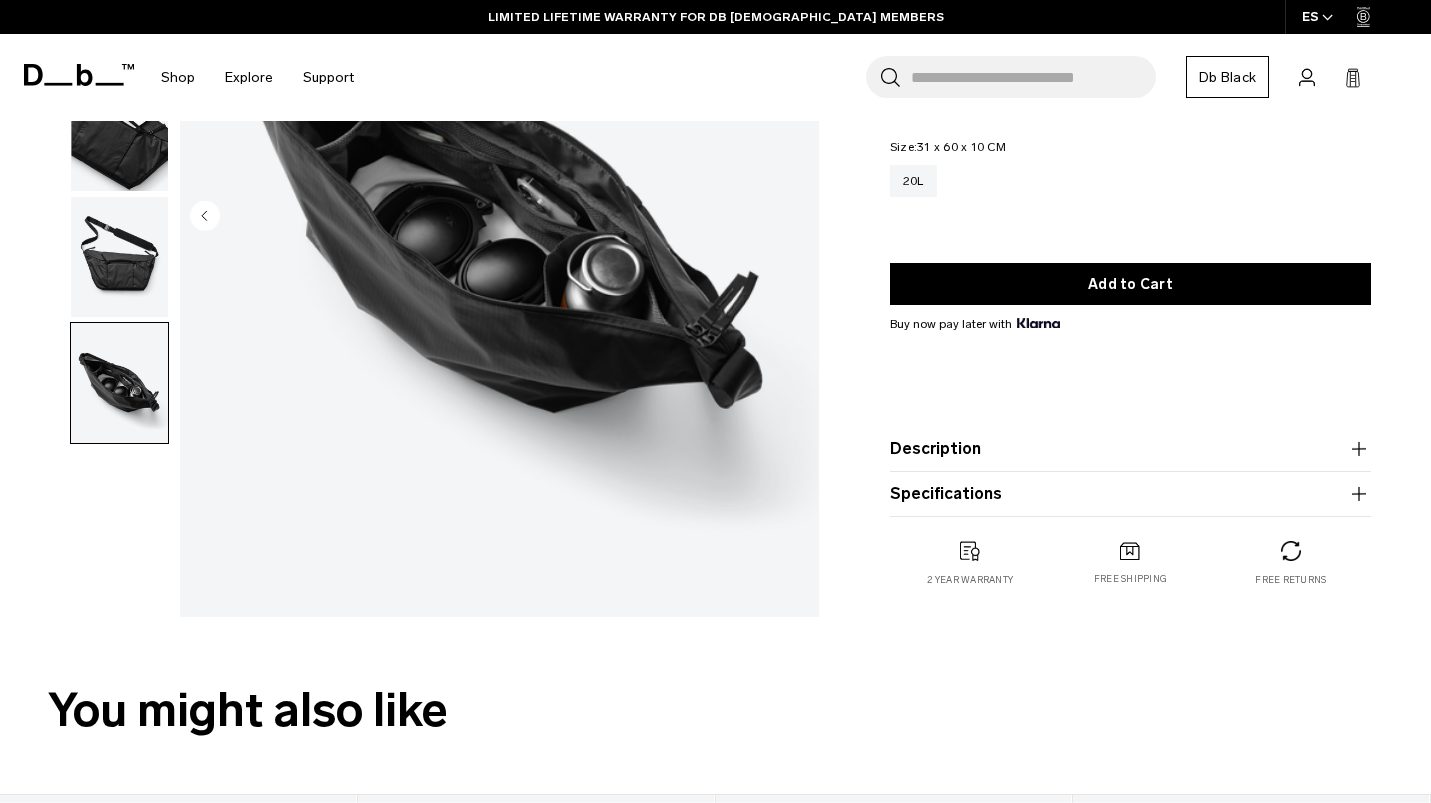 scroll, scrollTop: 341, scrollLeft: 0, axis: vertical 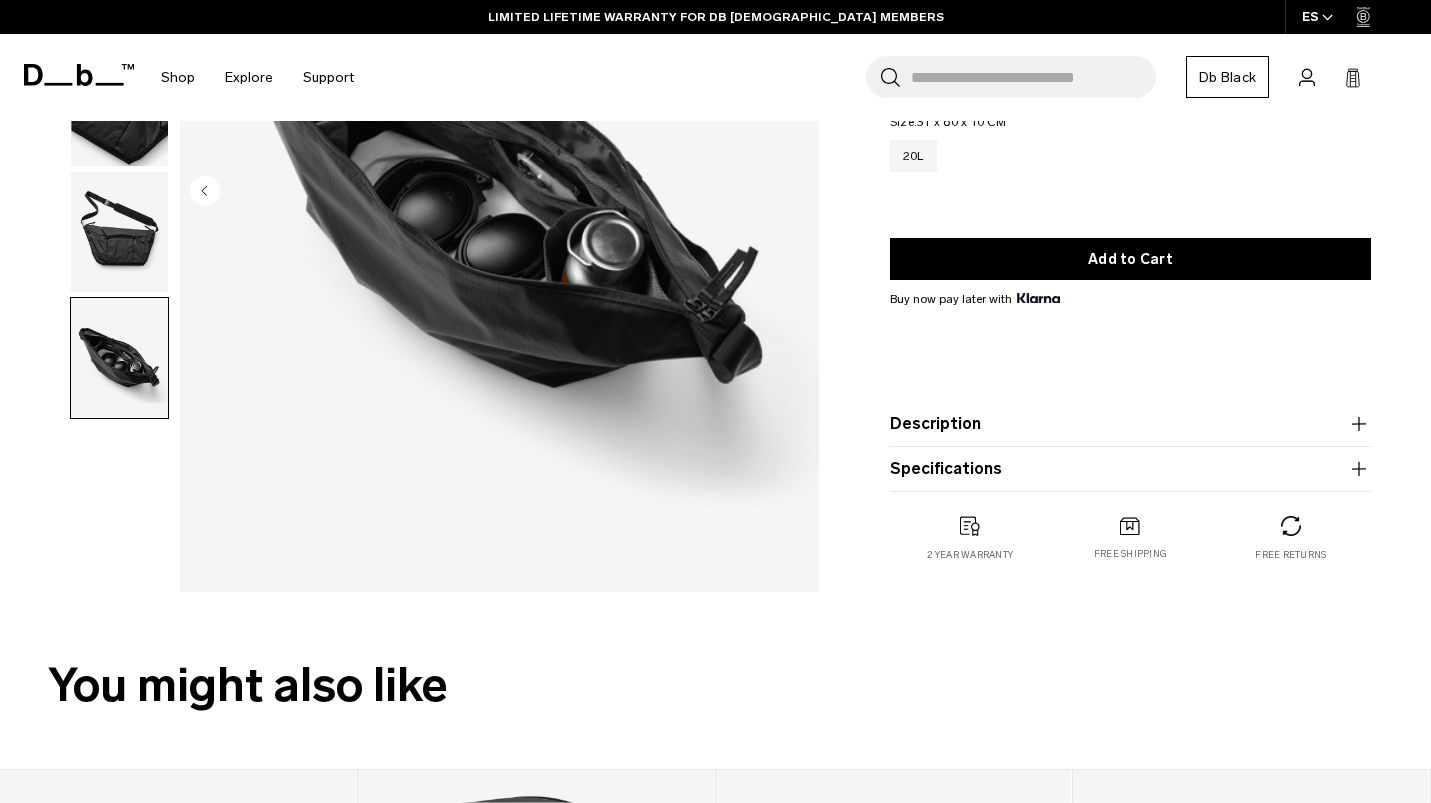 click on "Description" at bounding box center [1130, 424] 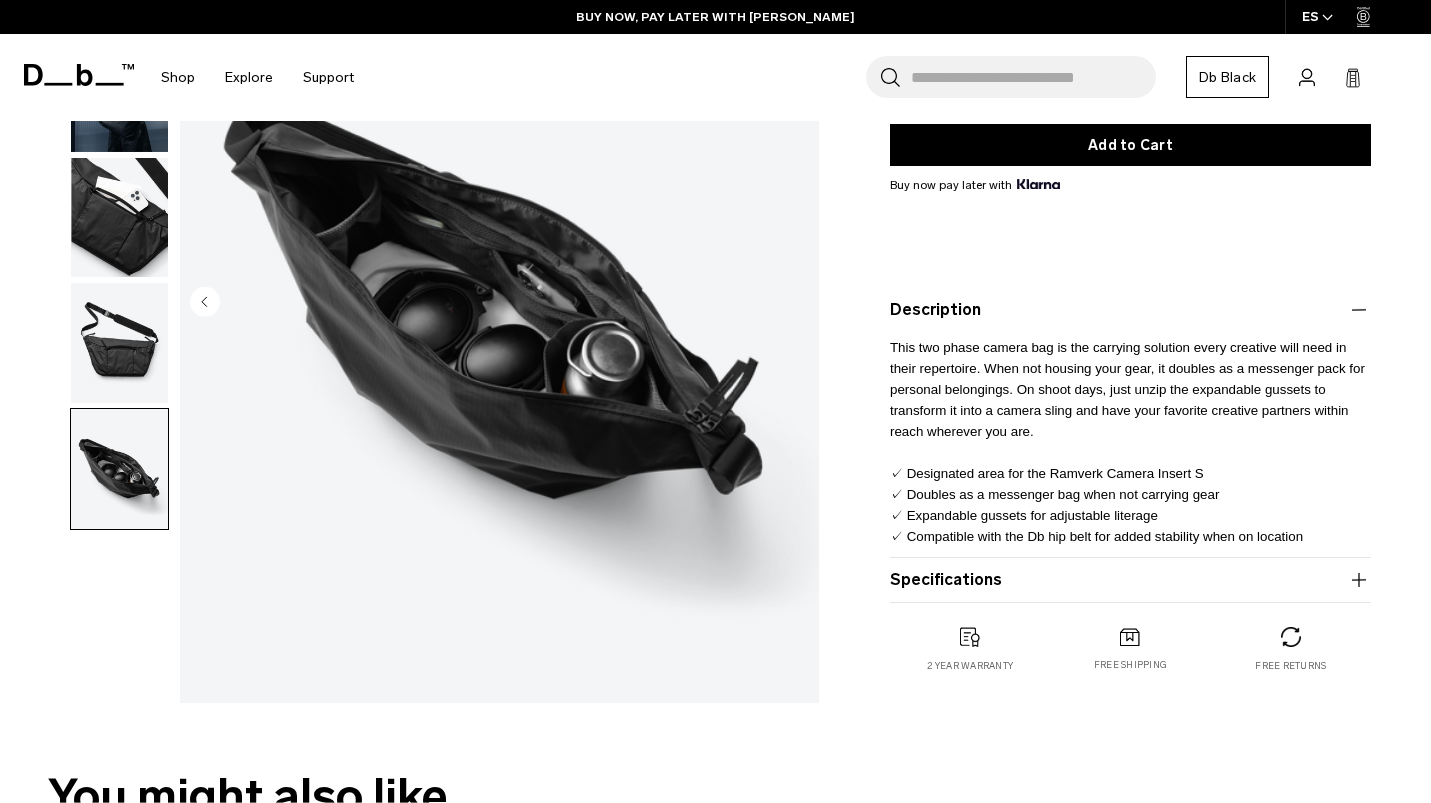 click at bounding box center (499, 304) 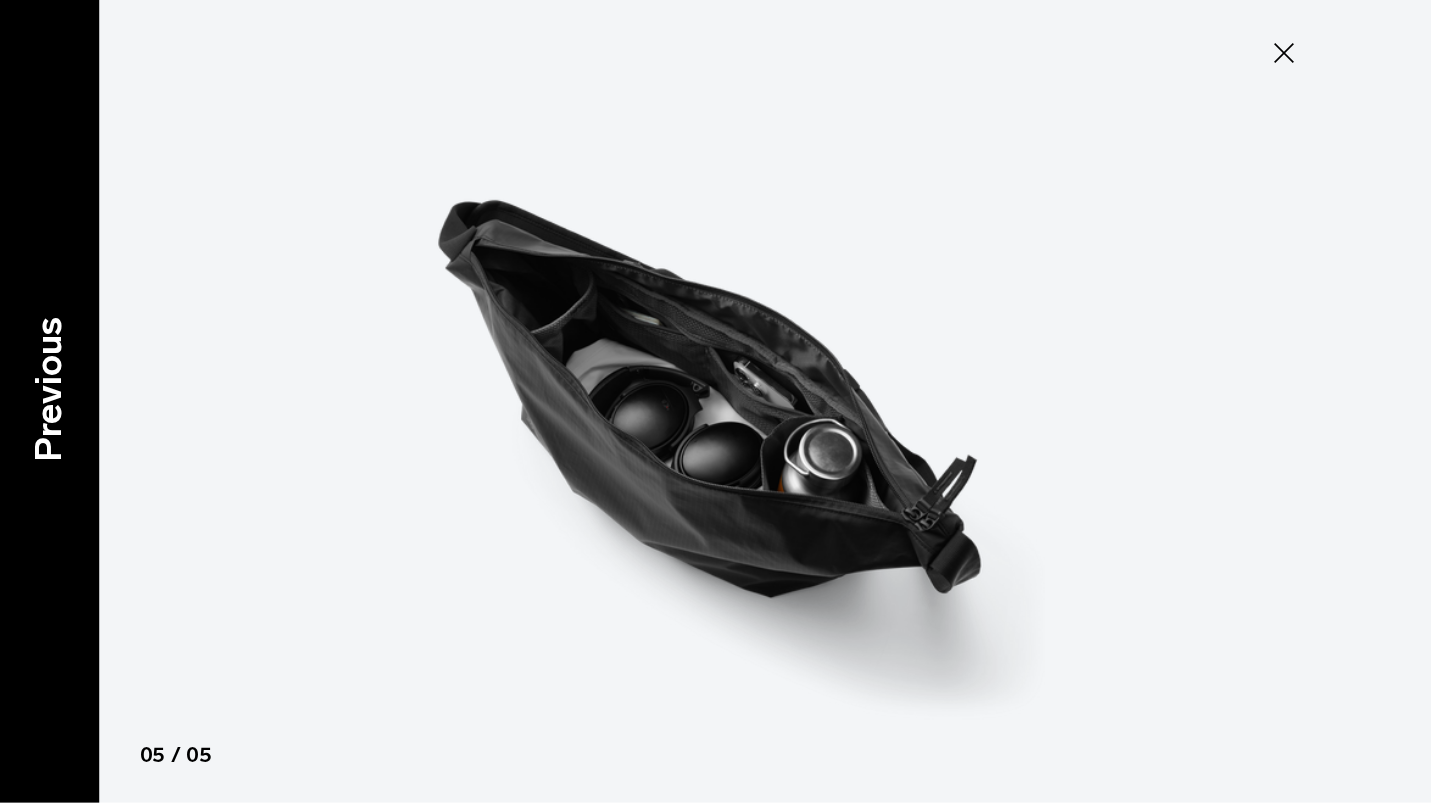 click on "Previous" at bounding box center [49, 389] 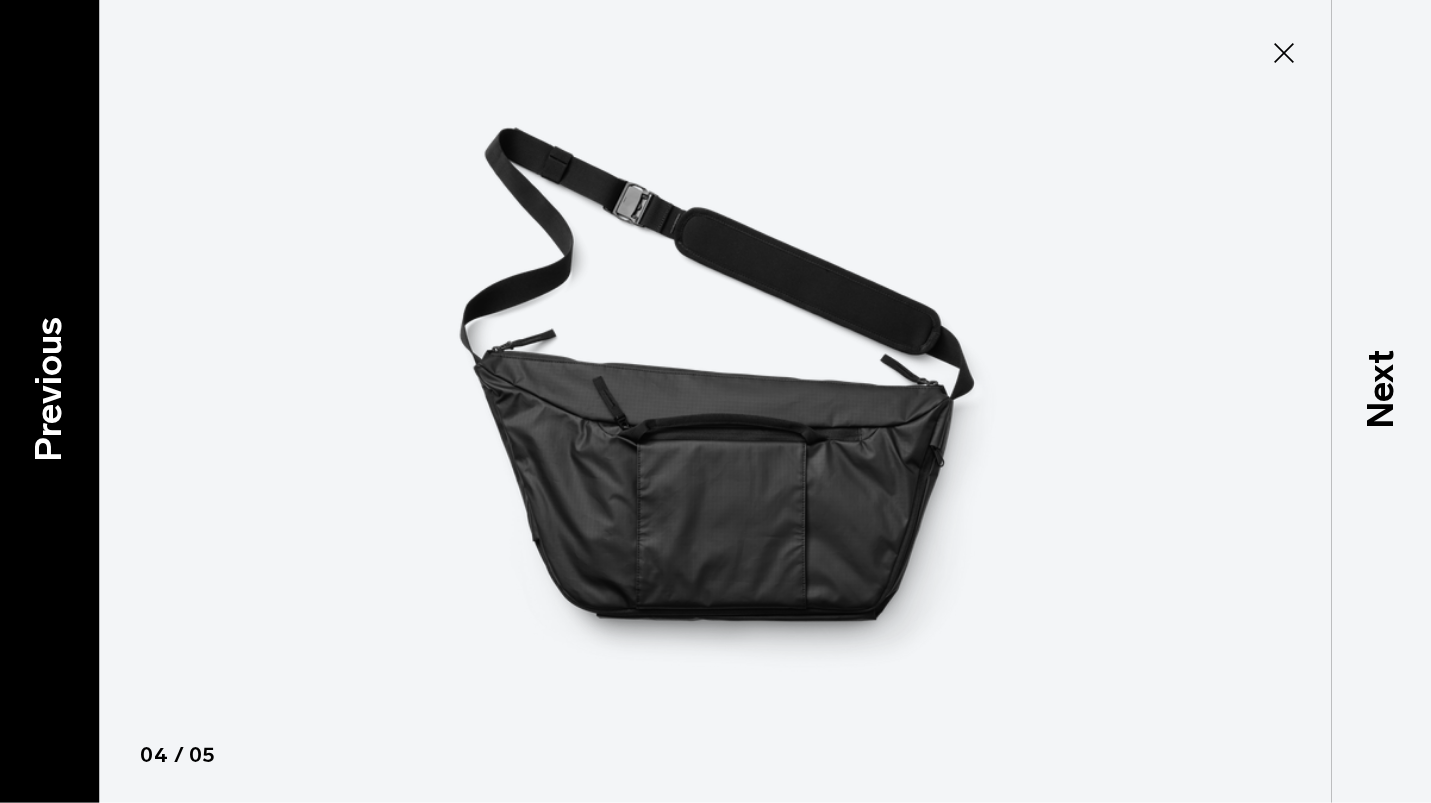 click on "Previous" at bounding box center (49, 389) 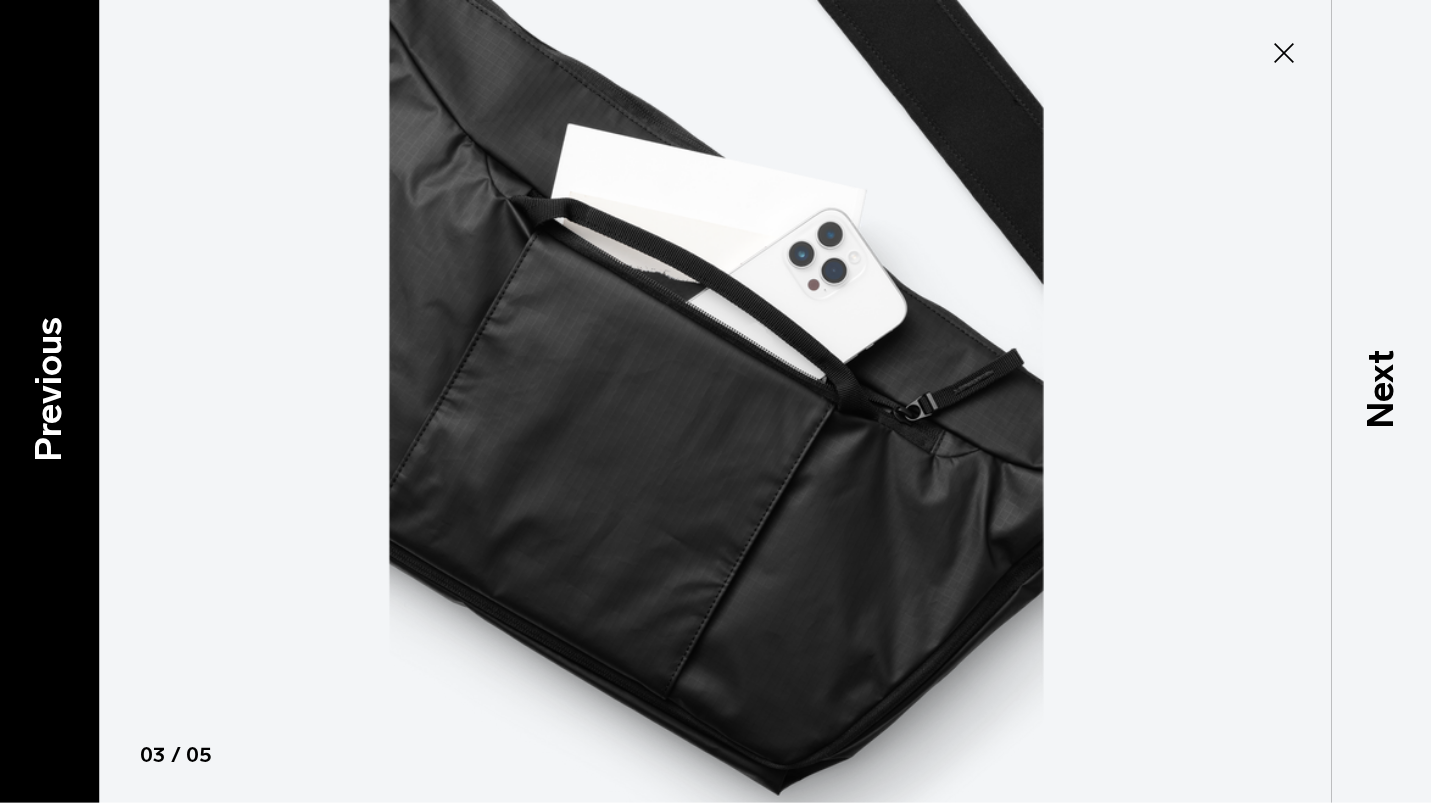 click on "Previous" at bounding box center (49, 389) 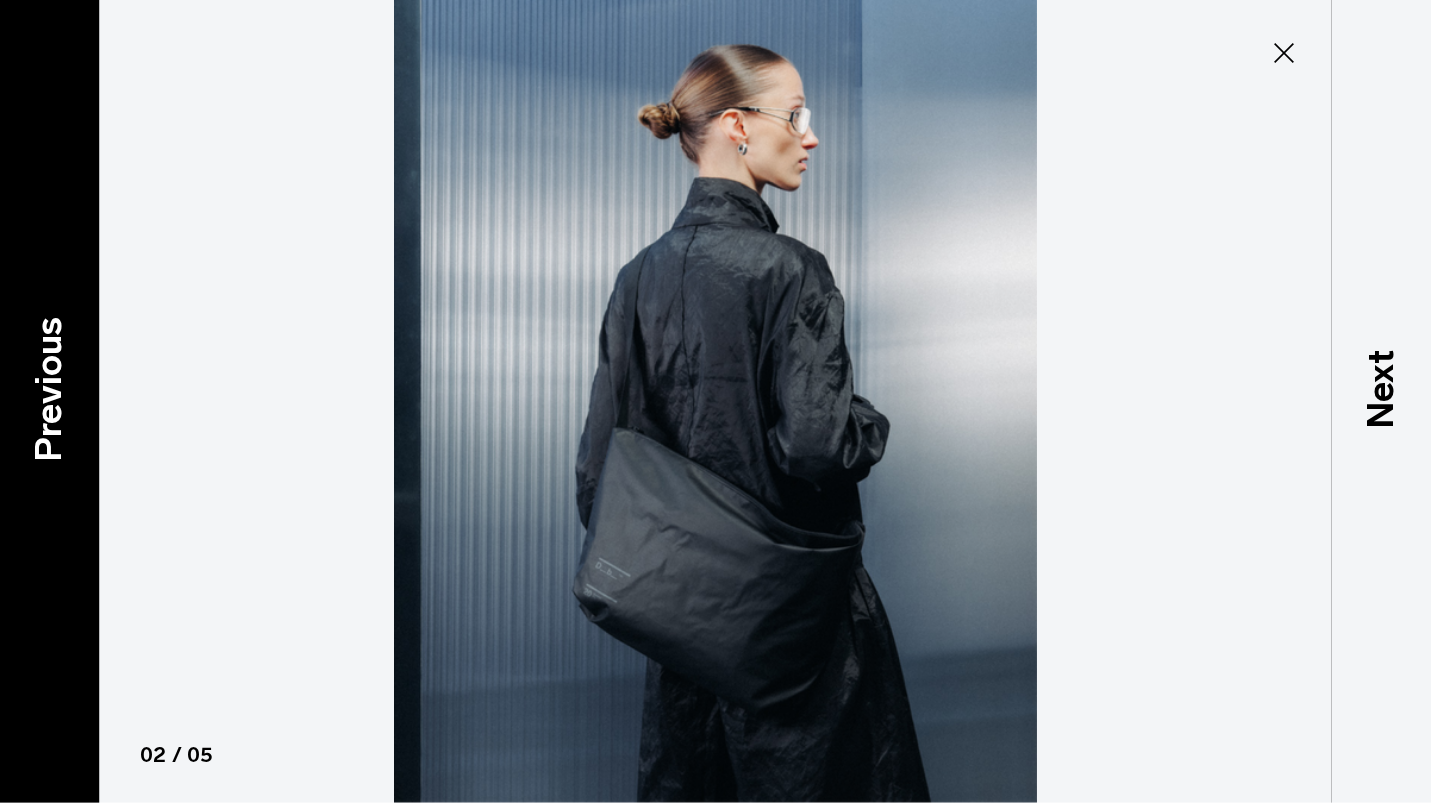 click on "Previous" at bounding box center [49, 389] 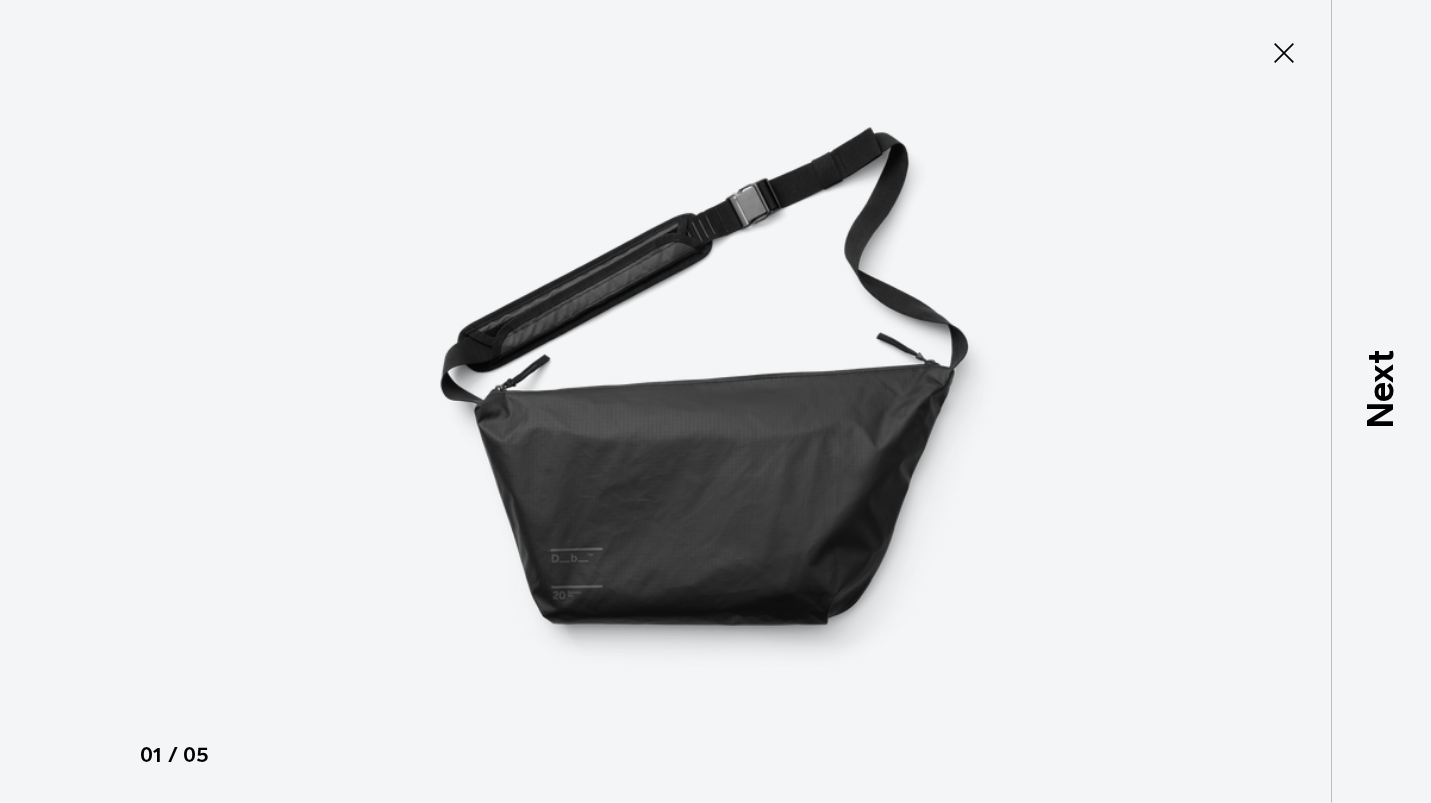 click 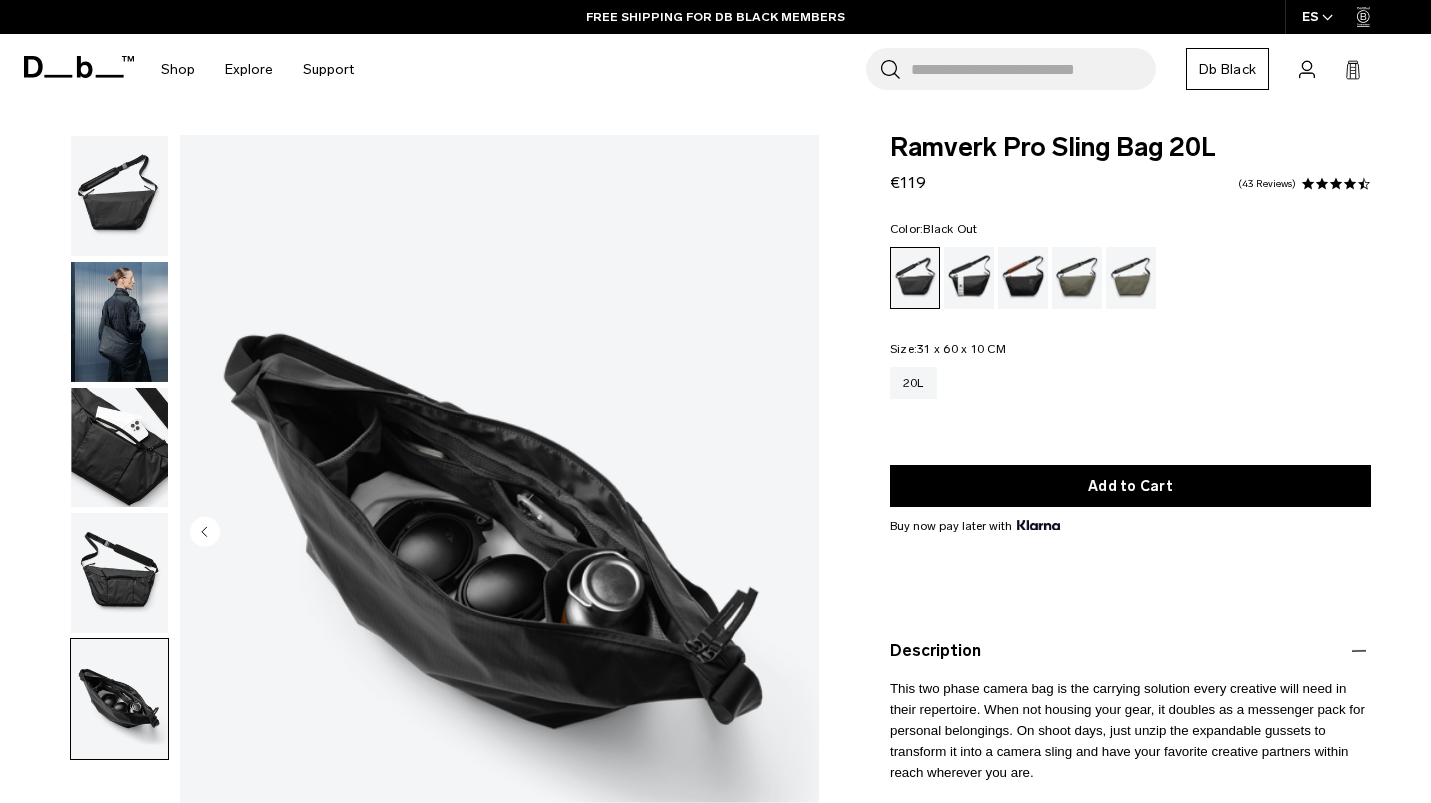 scroll, scrollTop: -1, scrollLeft: 0, axis: vertical 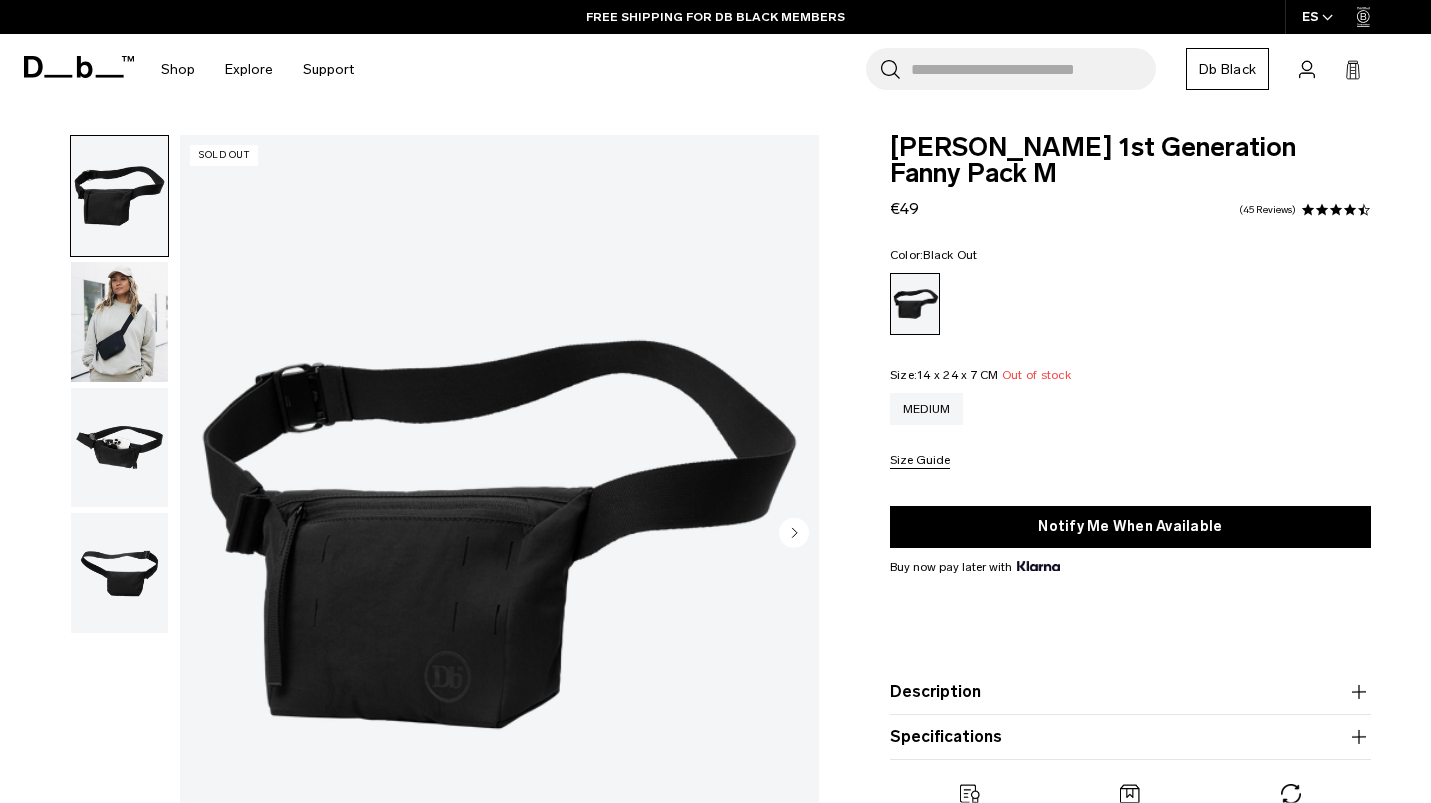 click 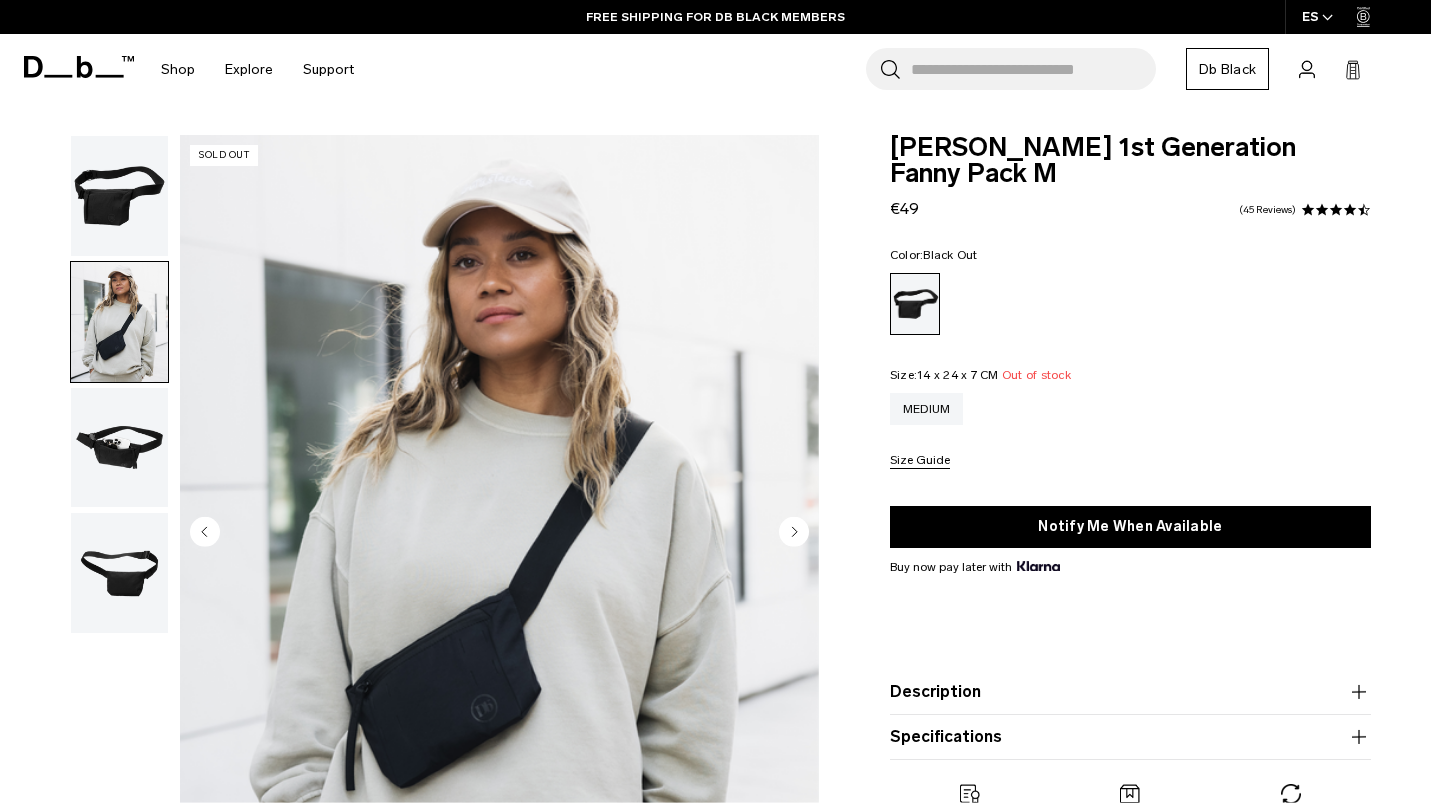 click 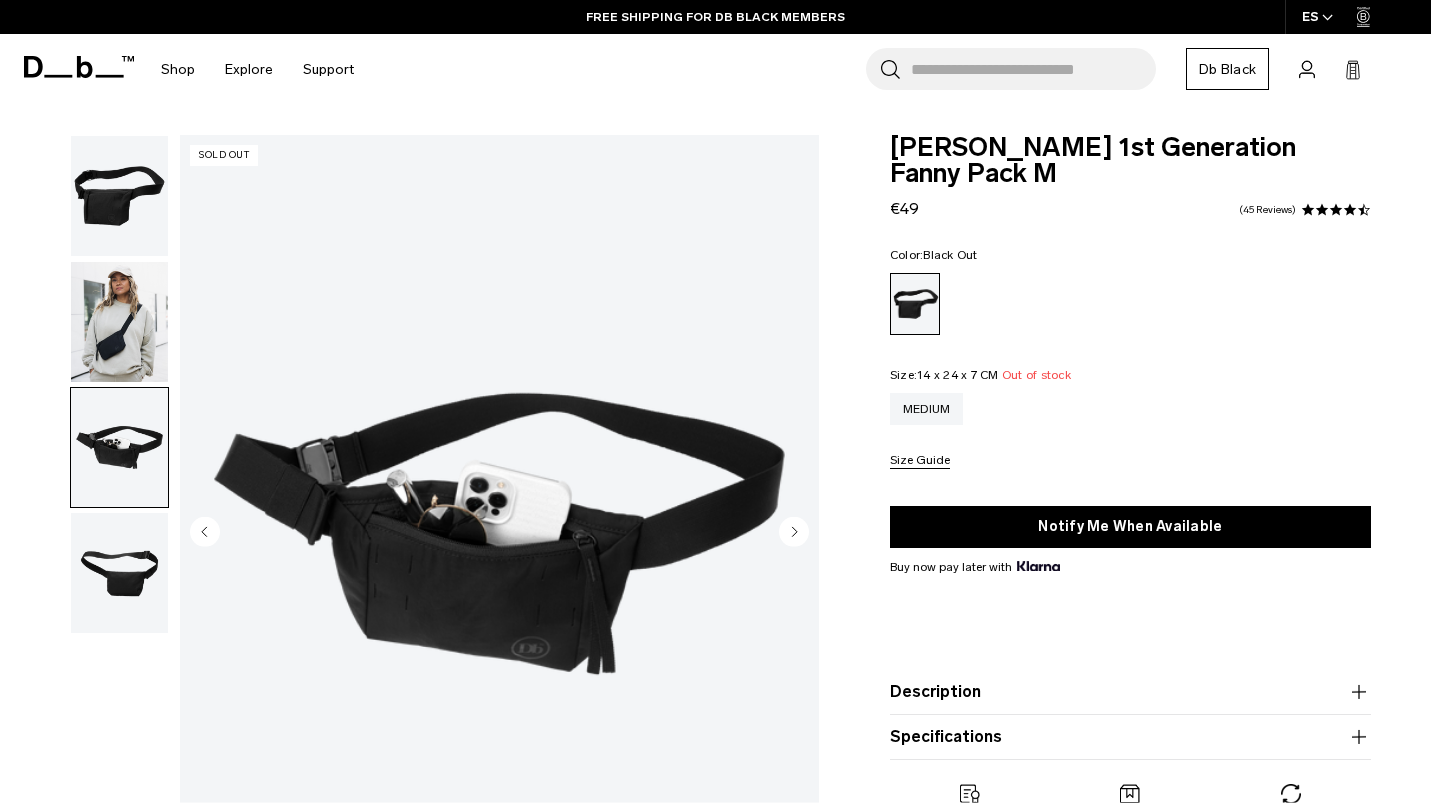 click 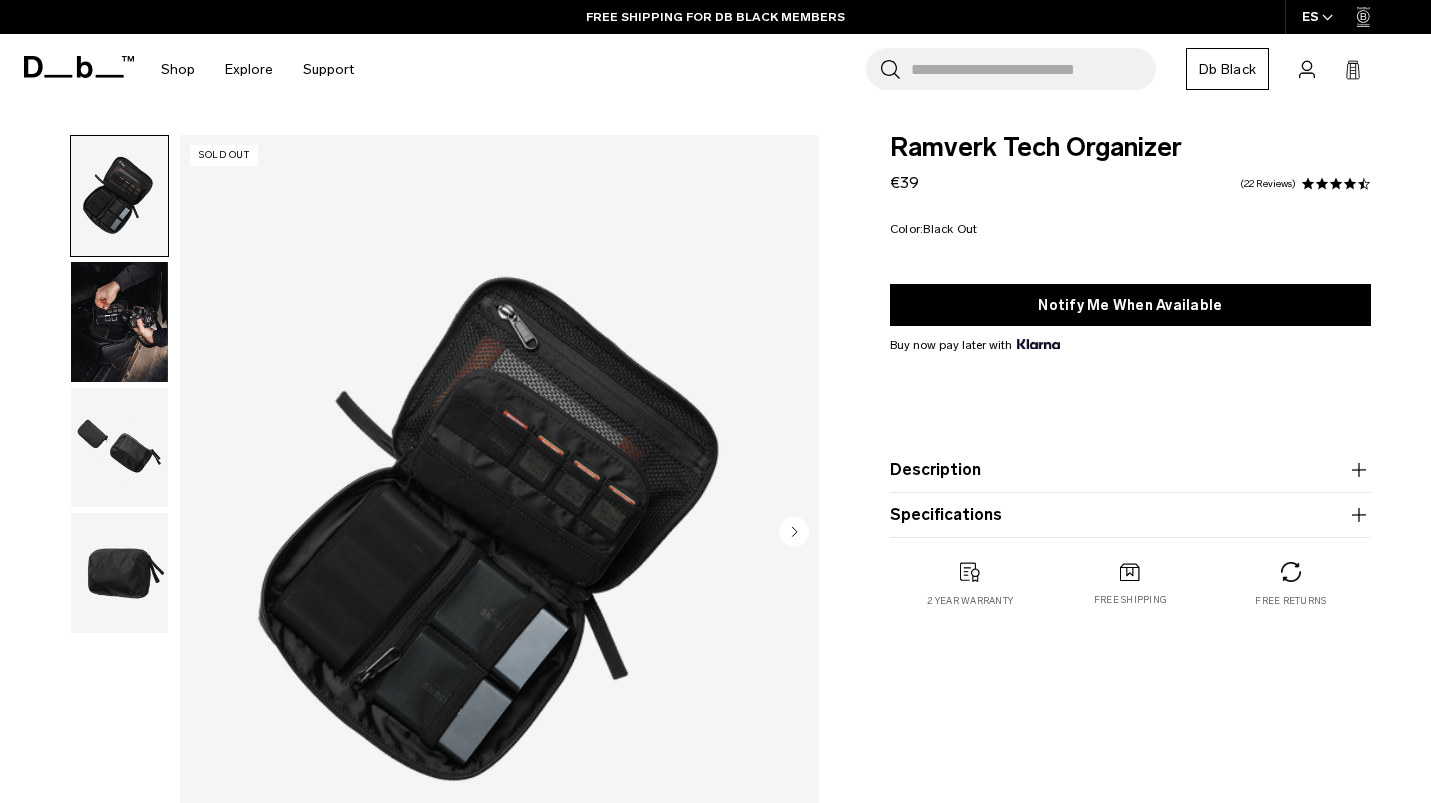 scroll, scrollTop: 0, scrollLeft: 0, axis: both 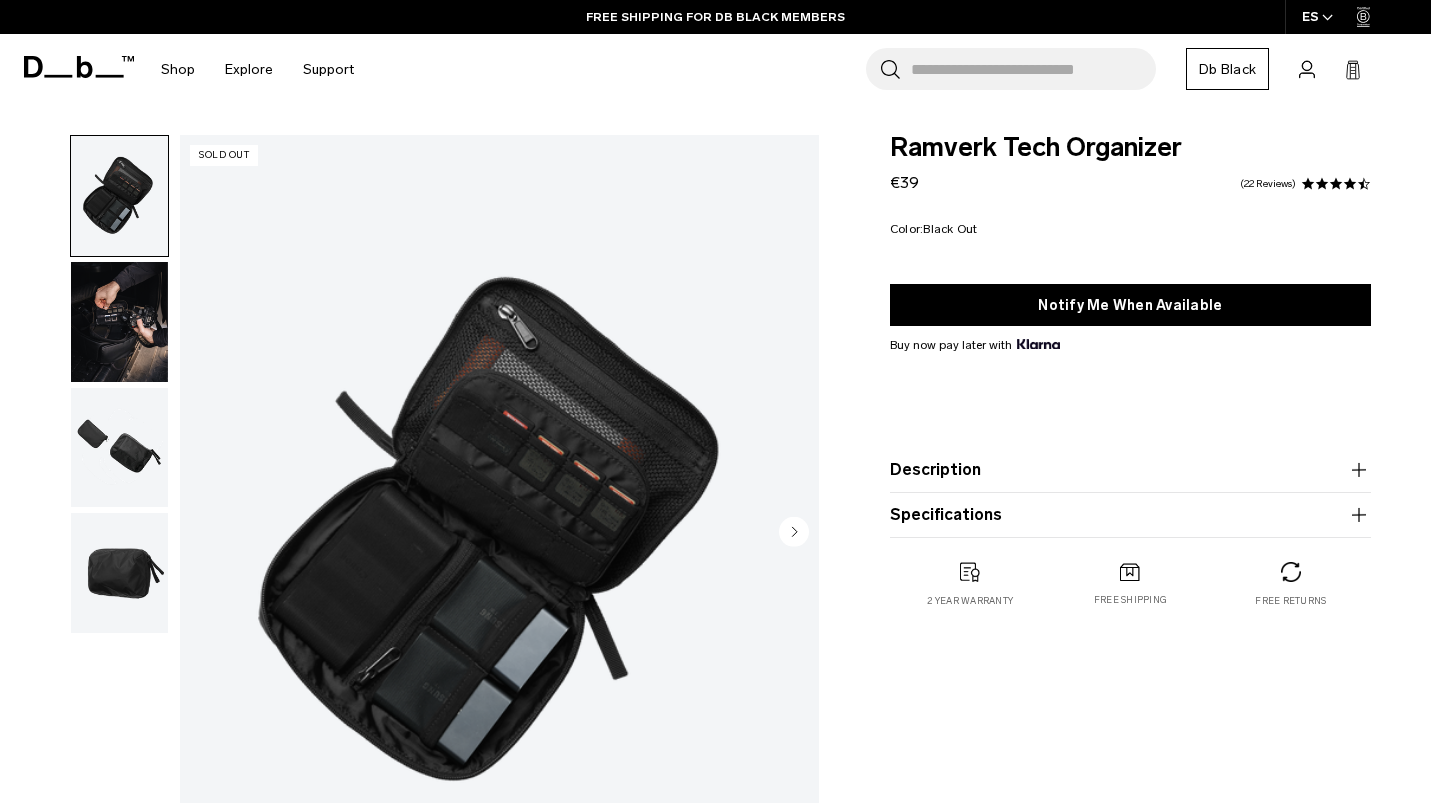 click at bounding box center (119, 322) 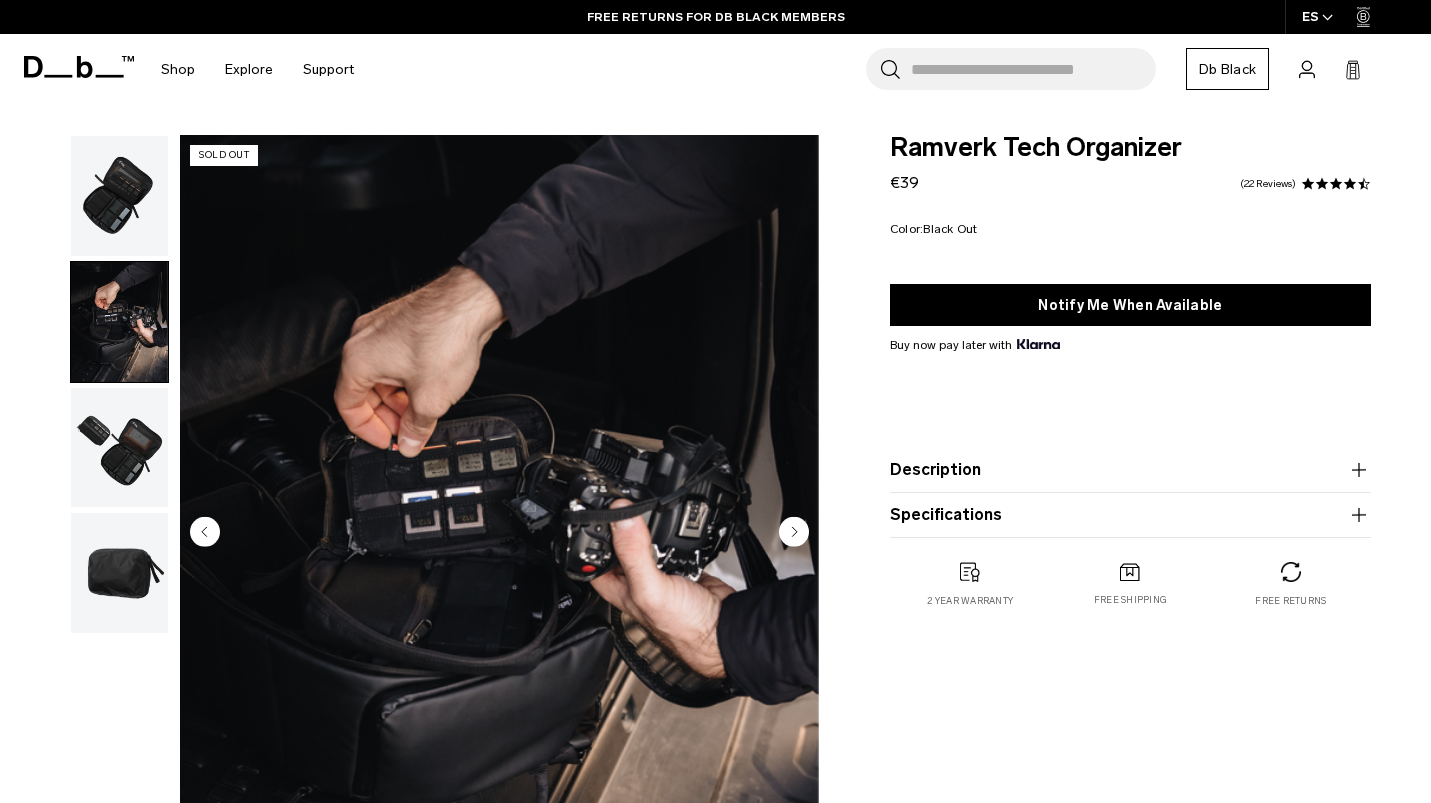 click at bounding box center [119, 448] 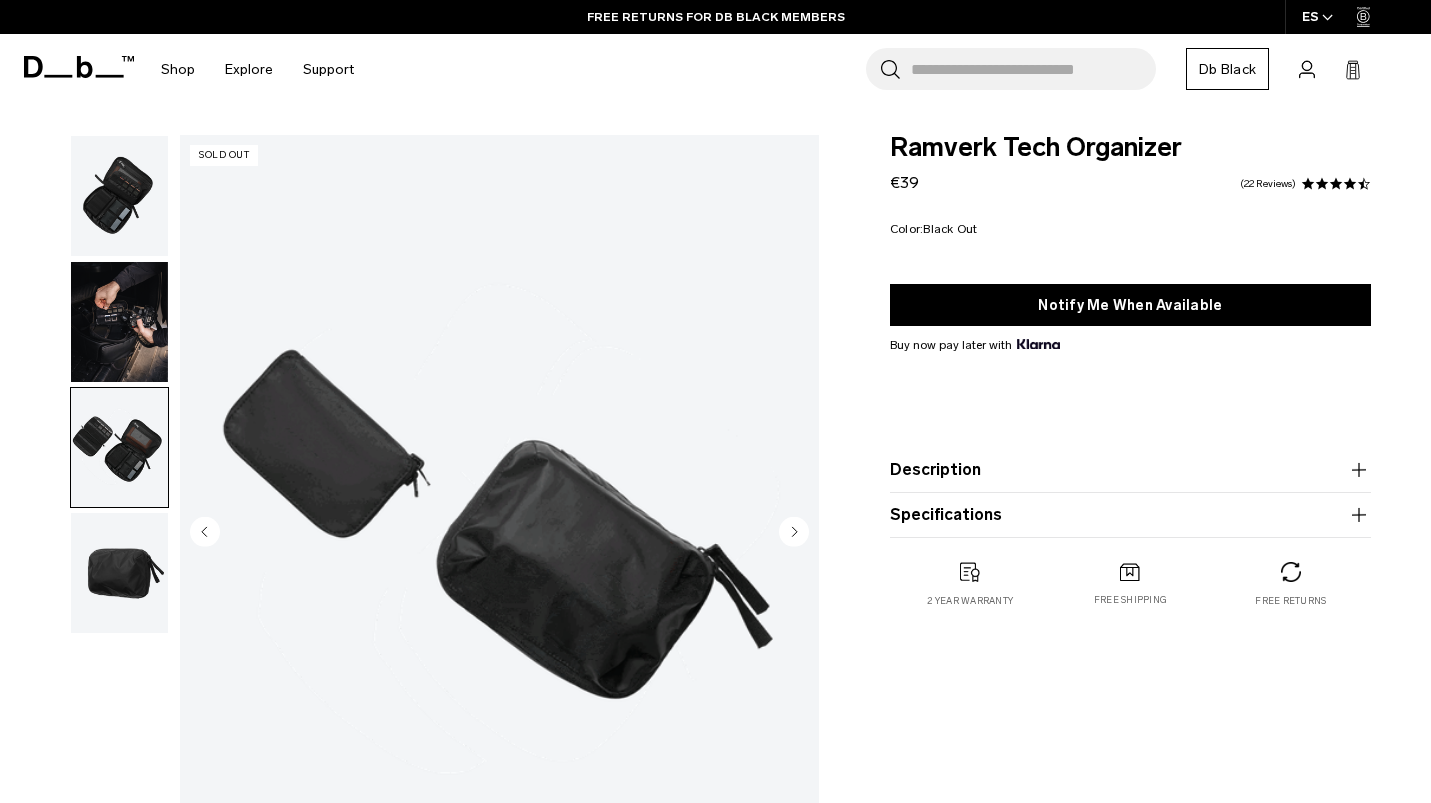 click at bounding box center (119, 573) 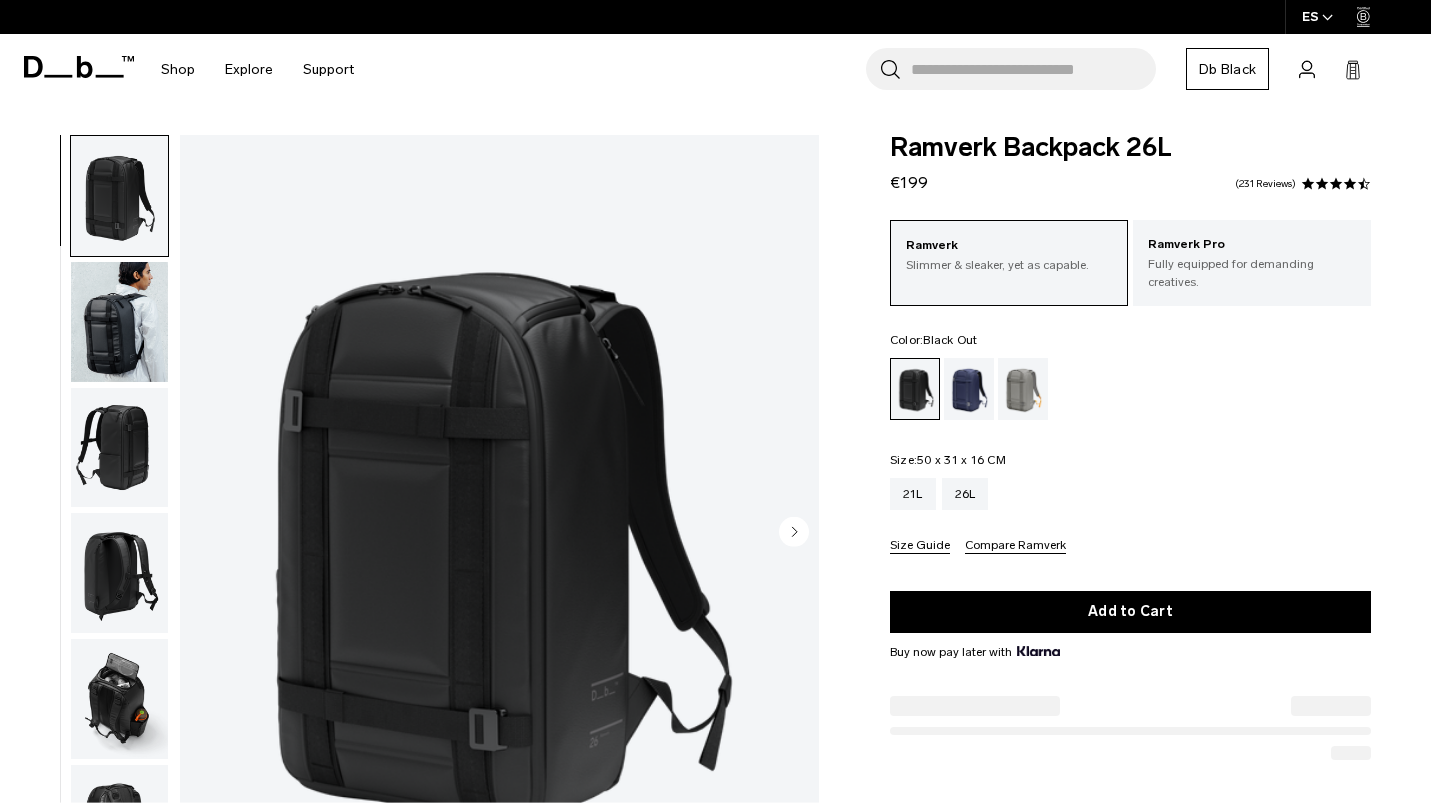 scroll, scrollTop: 0, scrollLeft: 0, axis: both 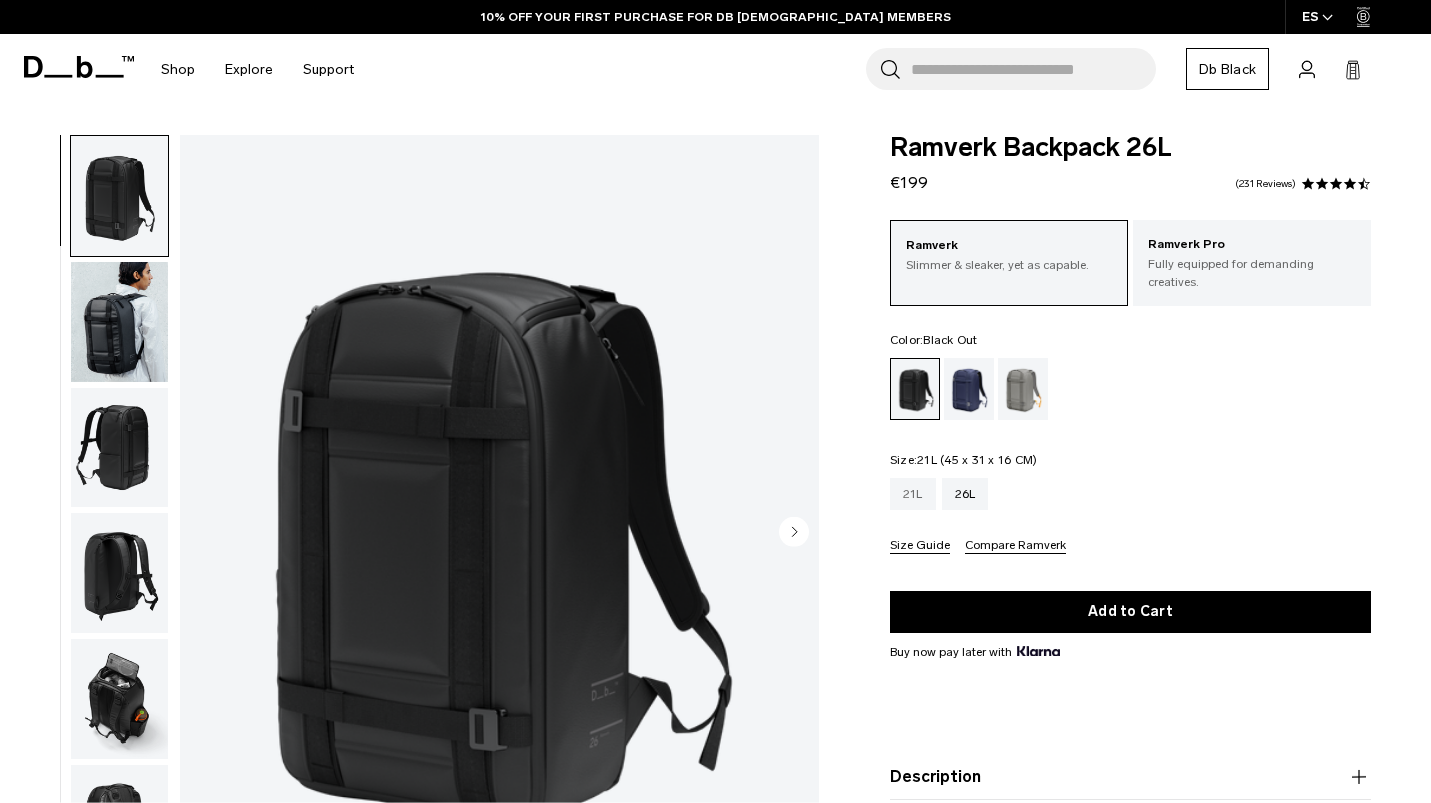 click on "21L" at bounding box center (913, 494) 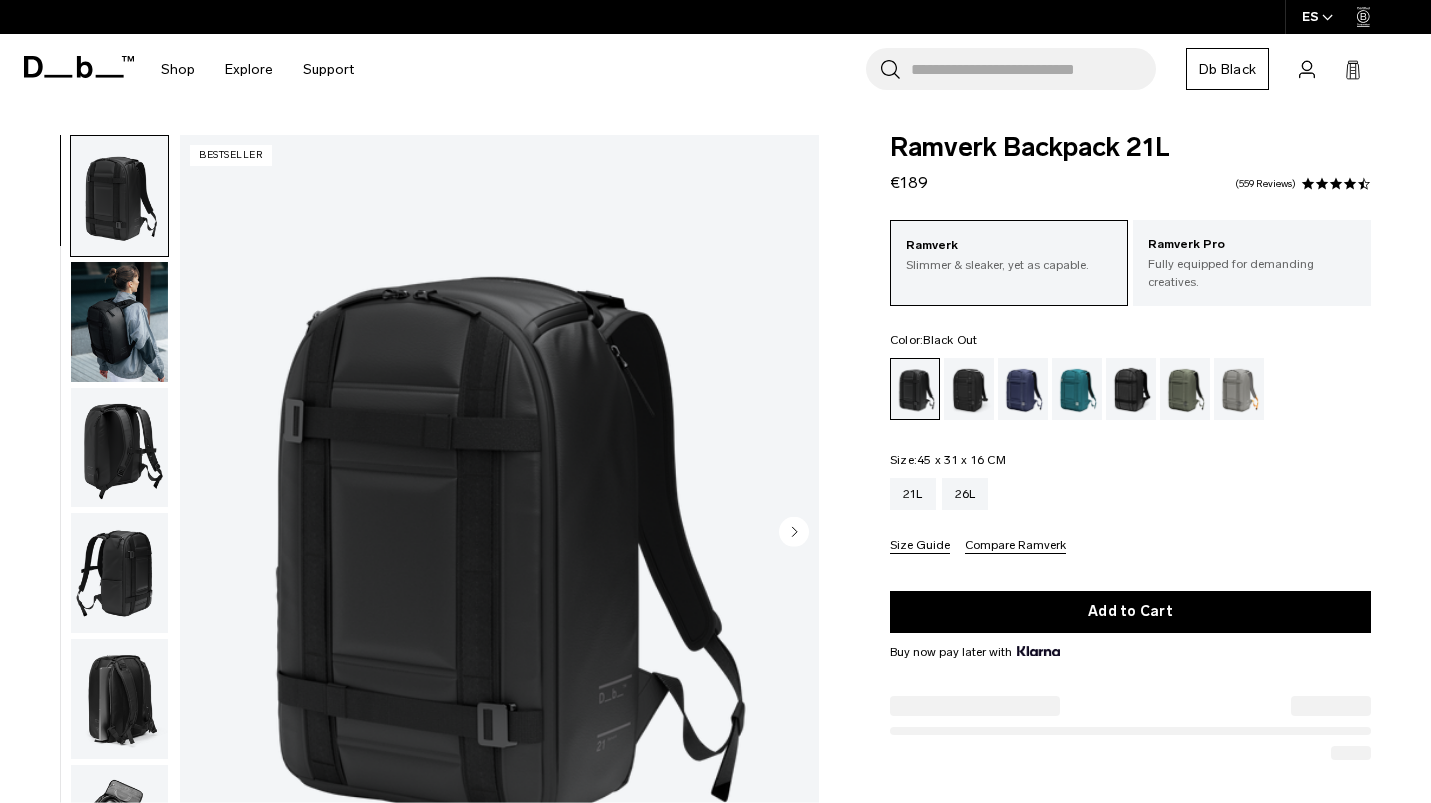 scroll, scrollTop: 0, scrollLeft: 0, axis: both 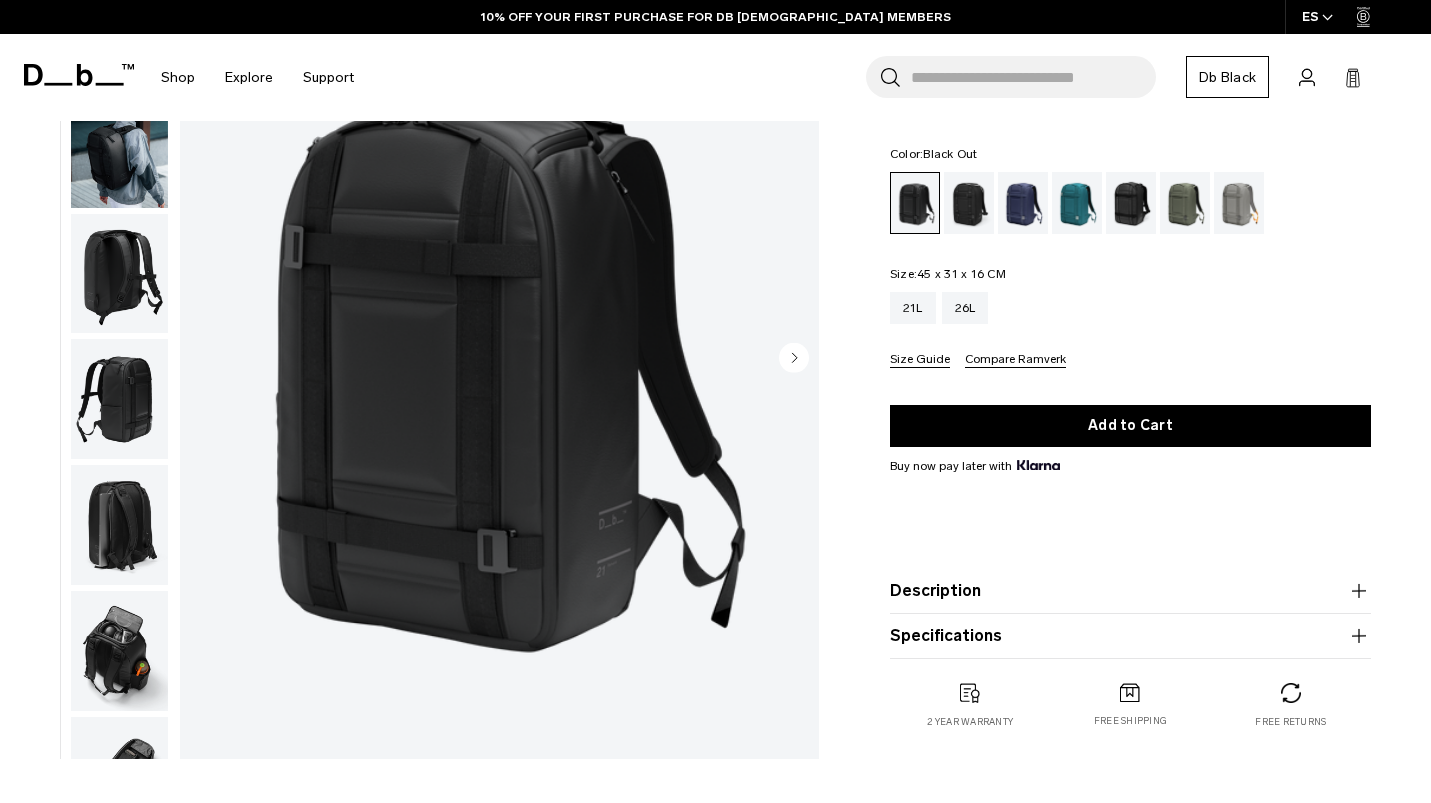 click 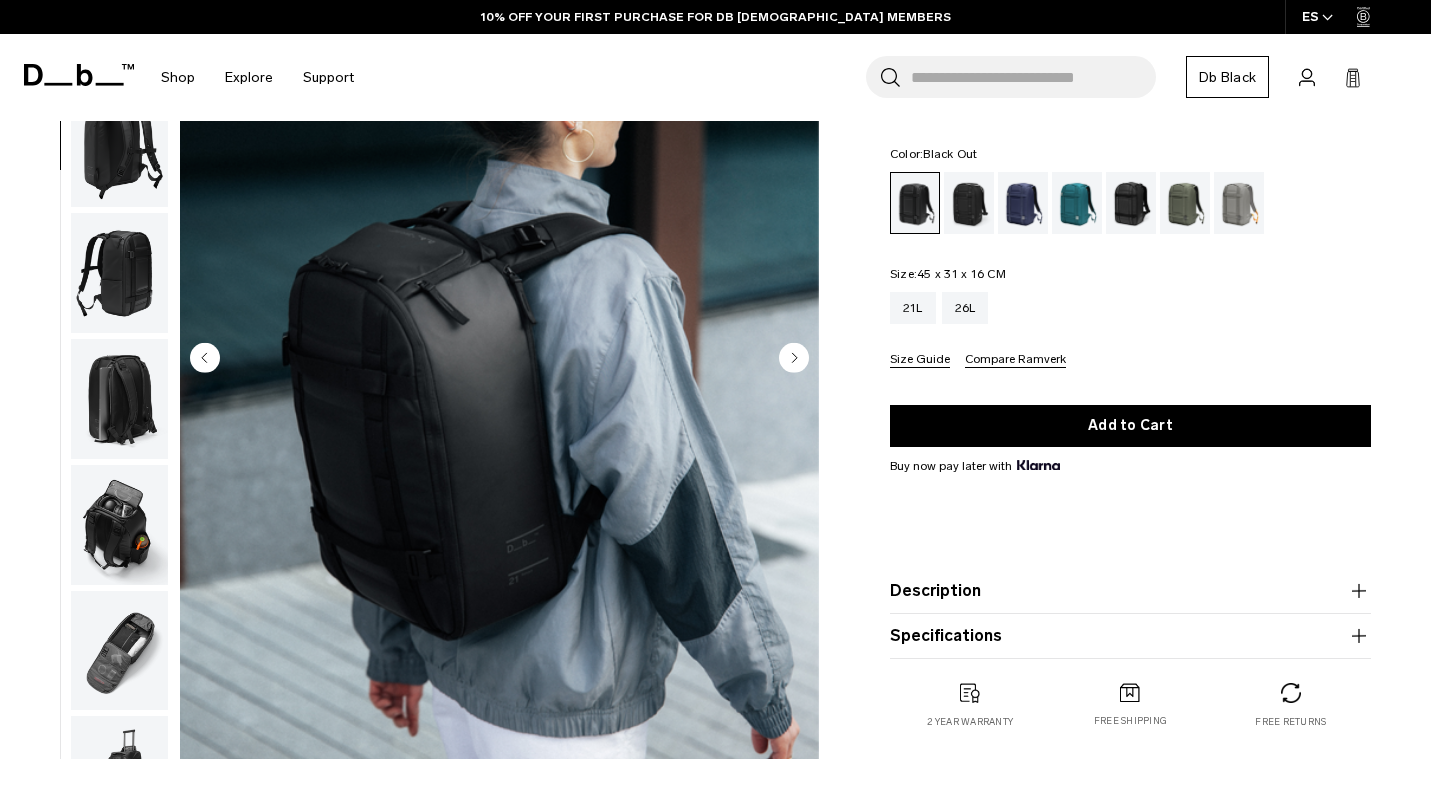 scroll, scrollTop: 127, scrollLeft: 0, axis: vertical 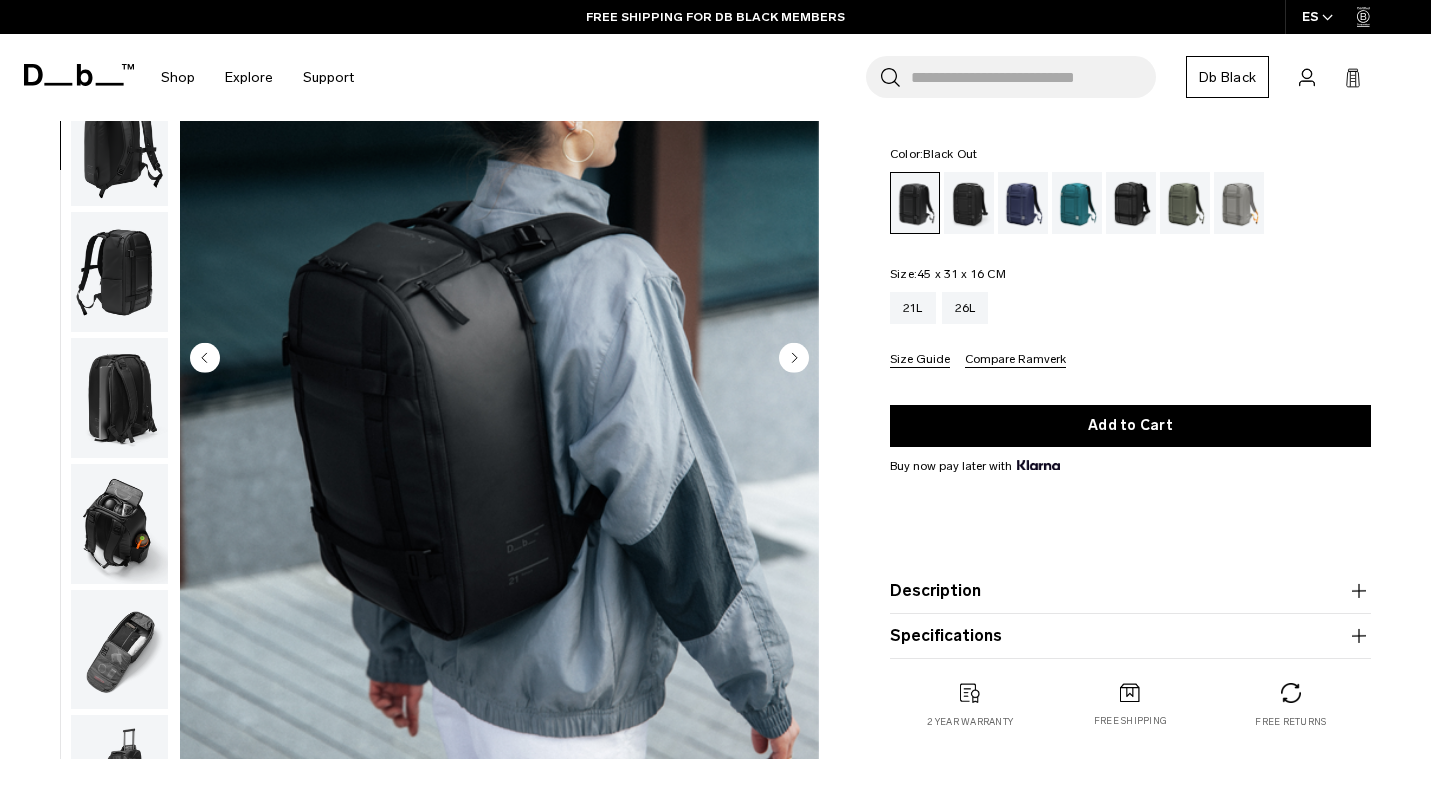 click 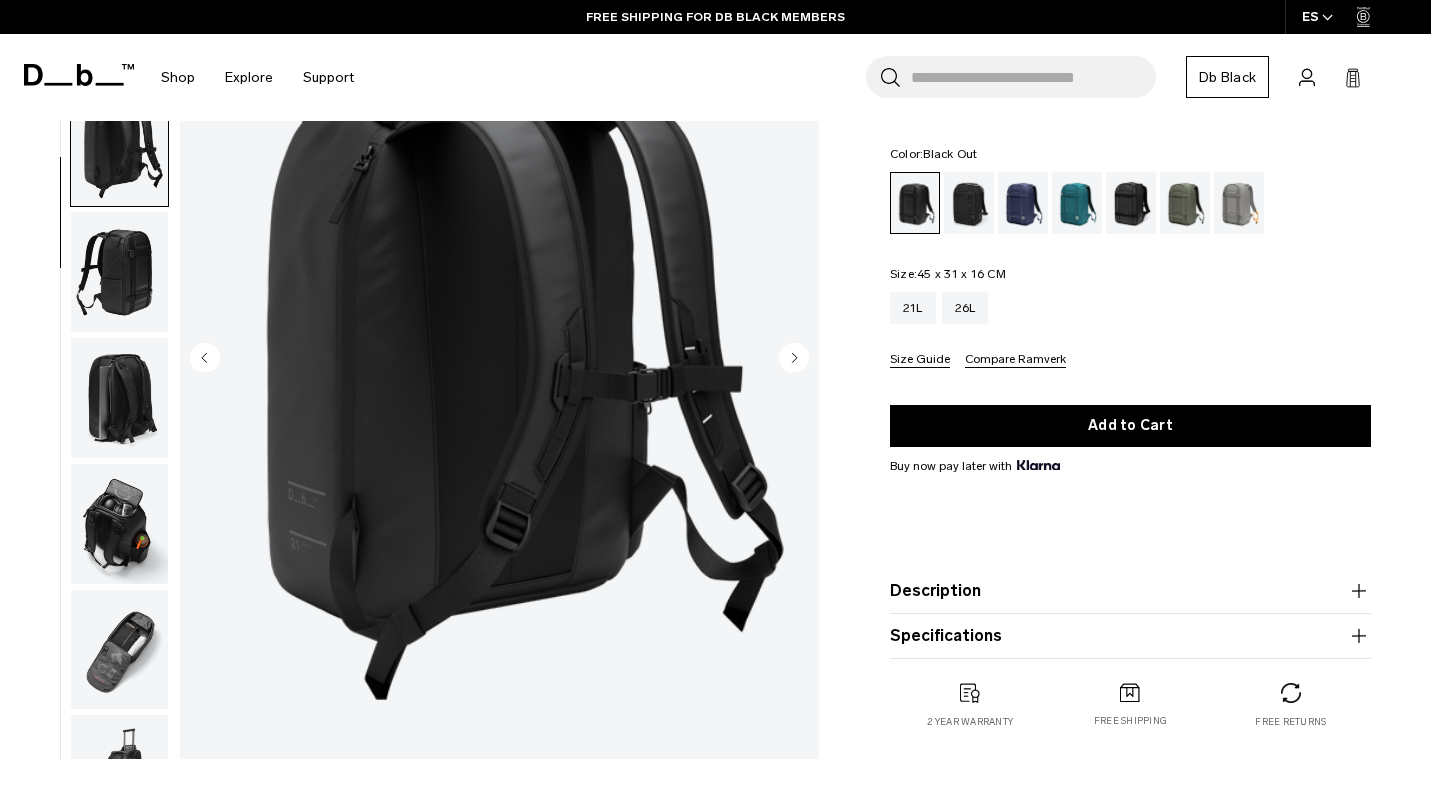 scroll, scrollTop: 216, scrollLeft: 0, axis: vertical 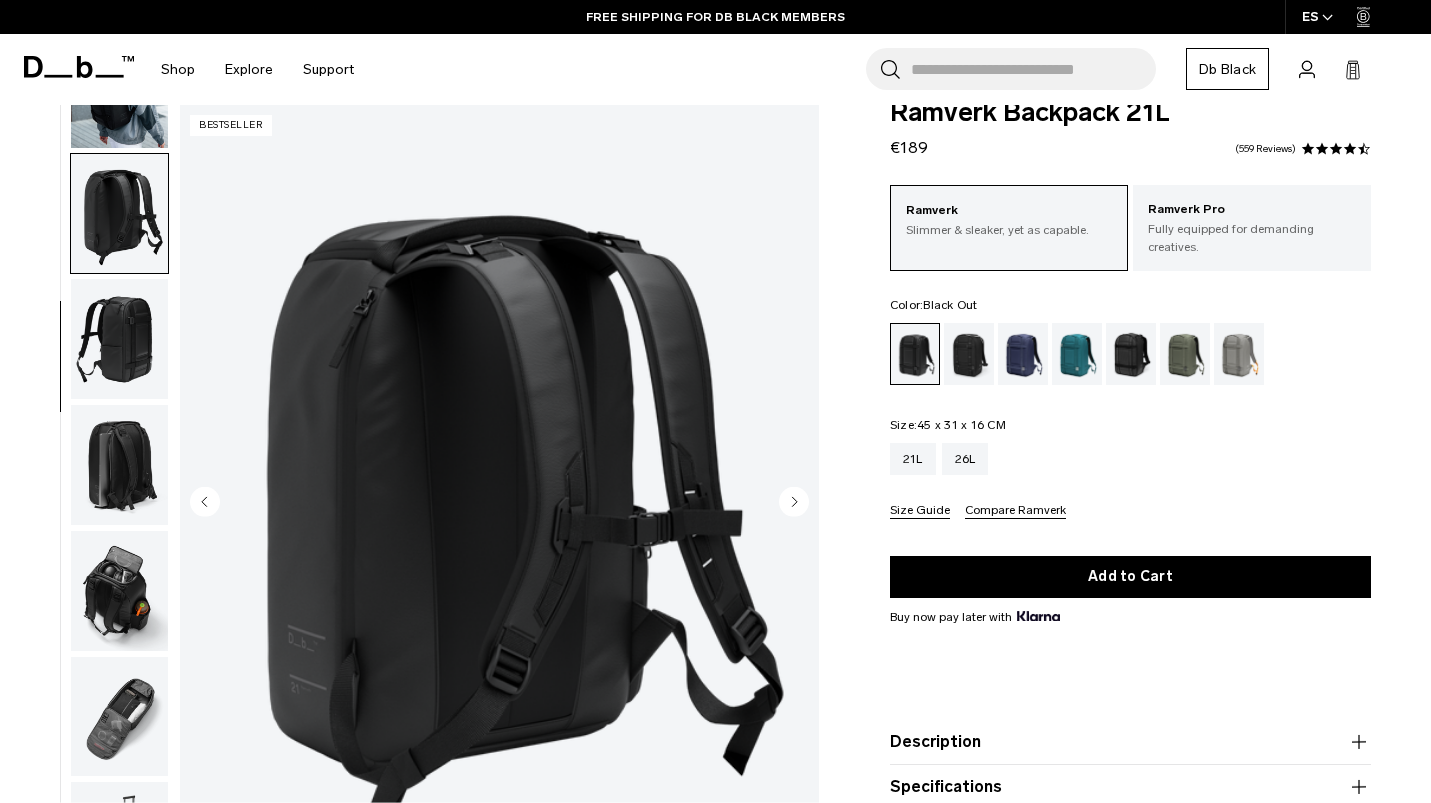 click 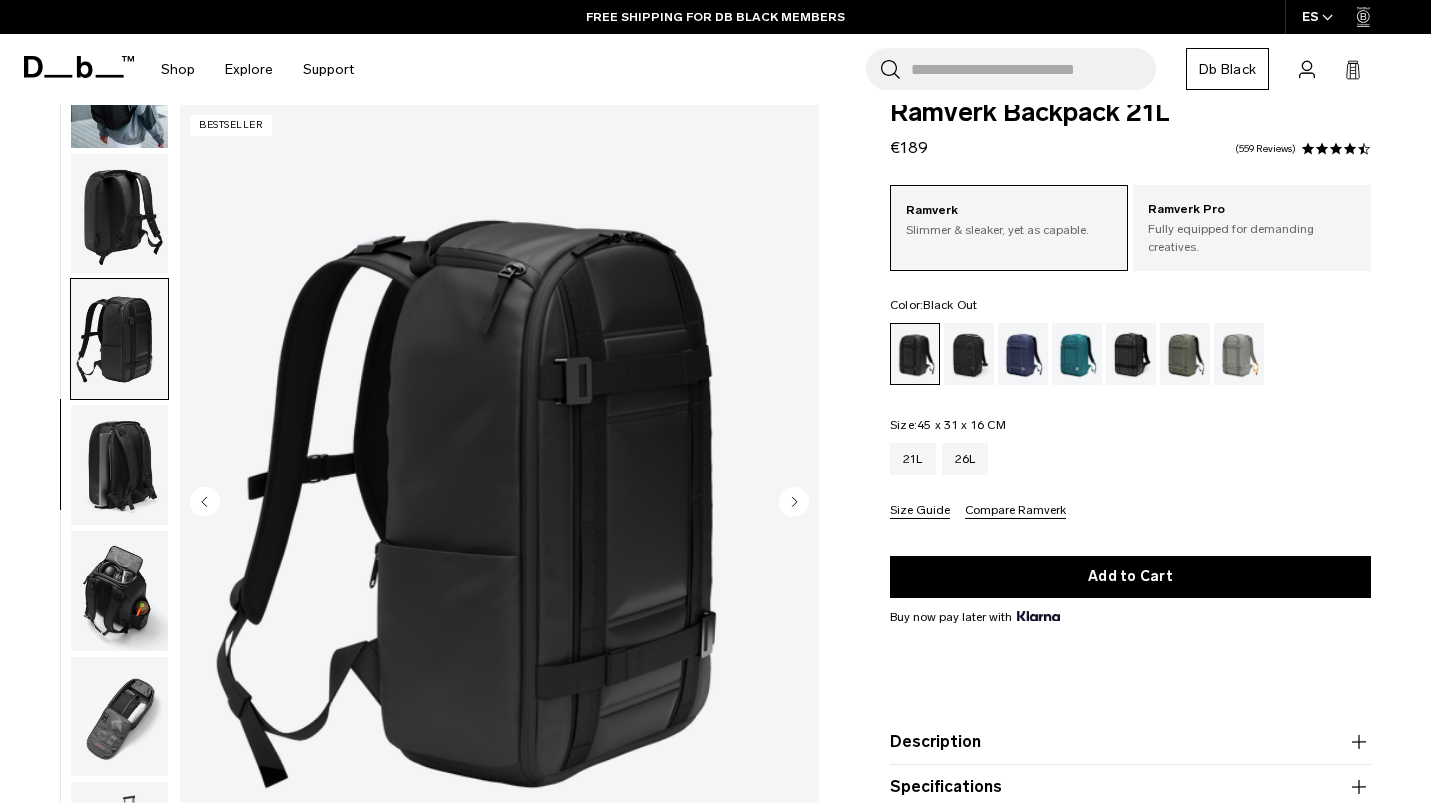click 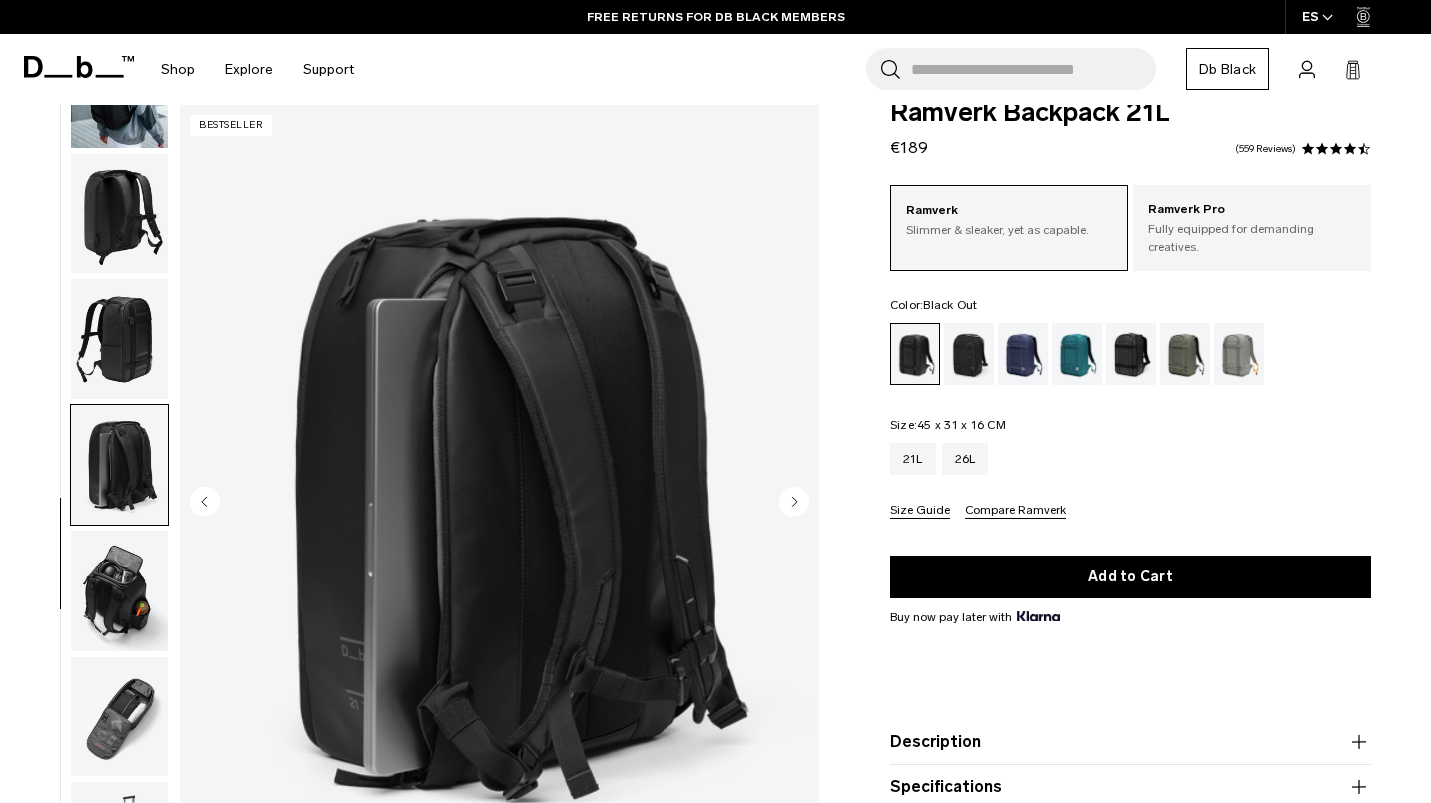 click 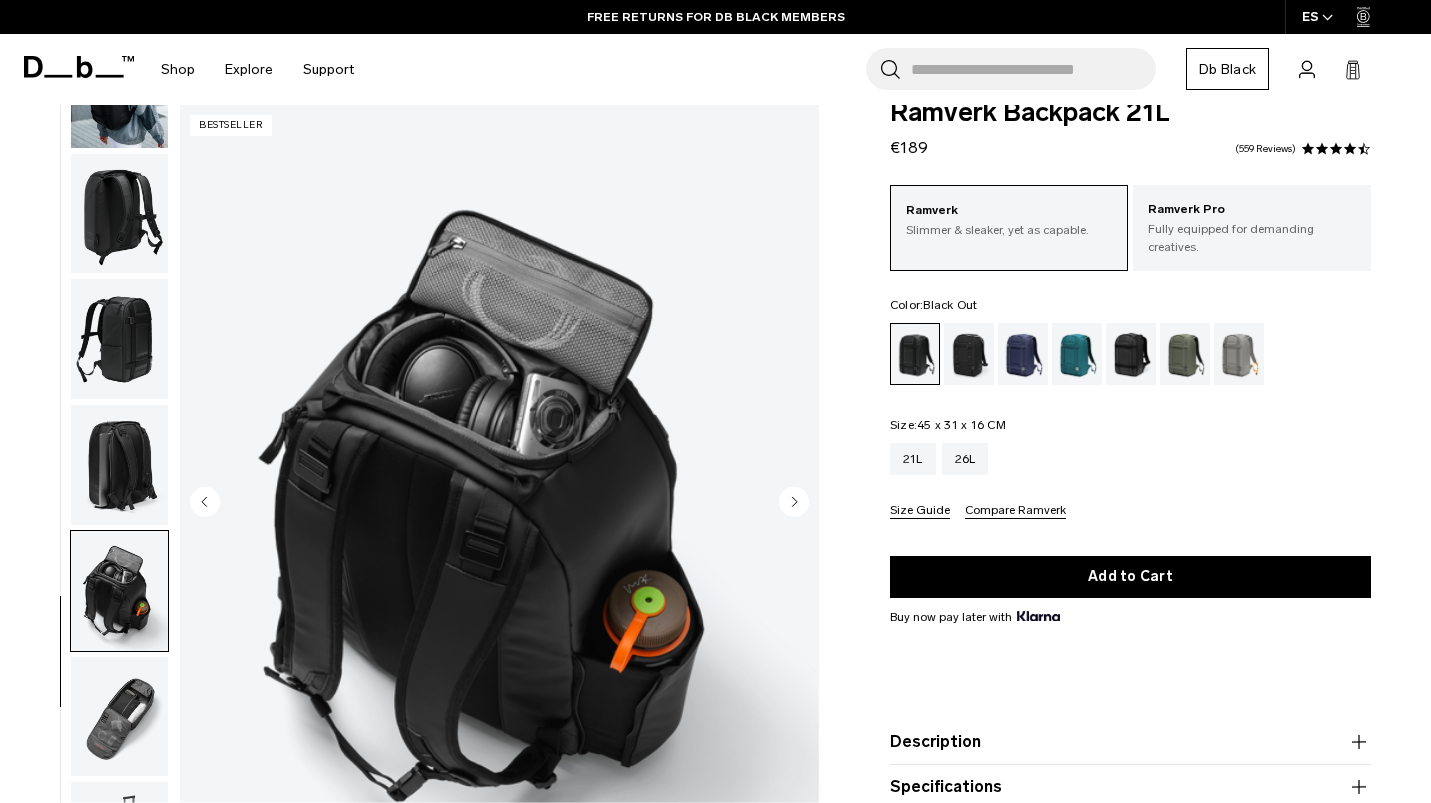 click 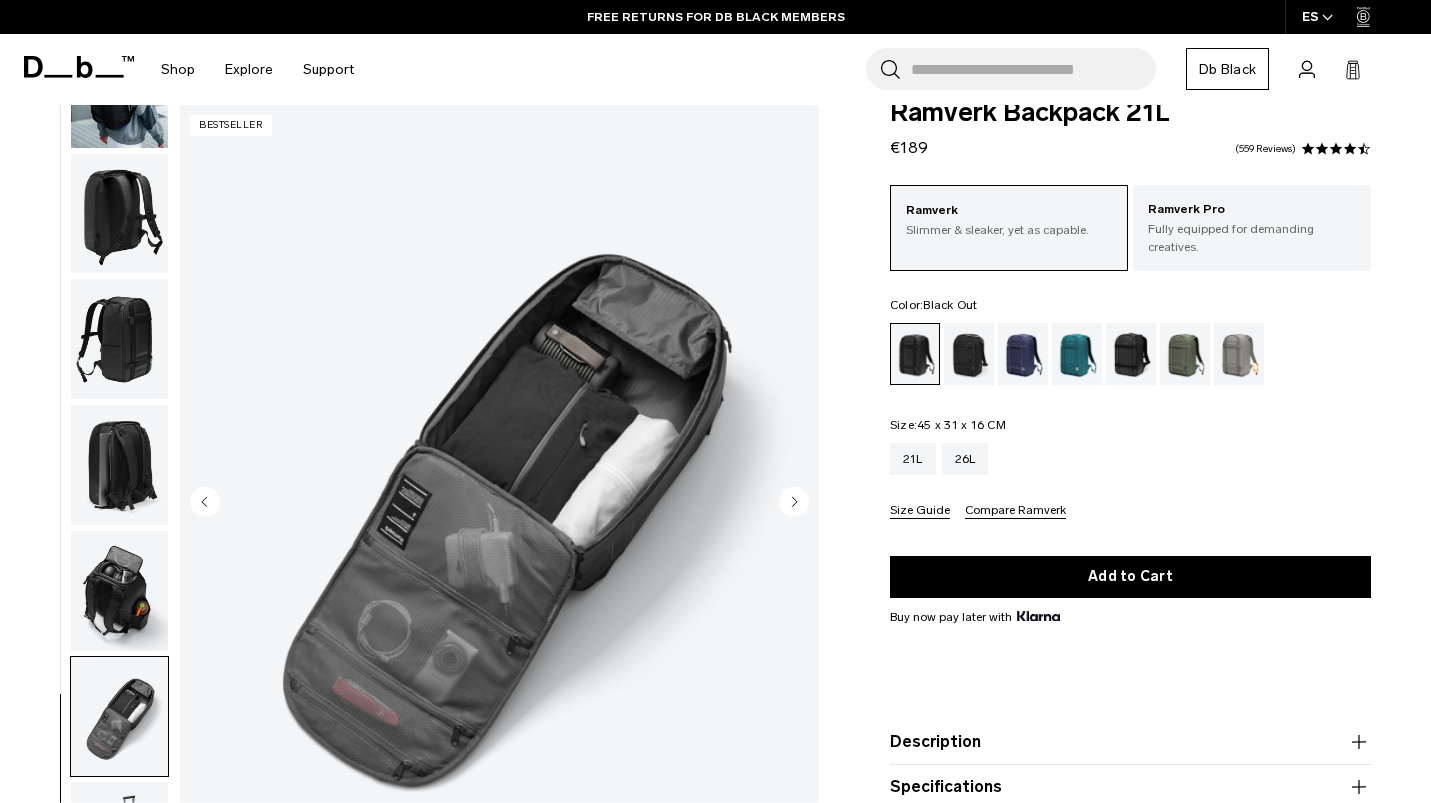 click 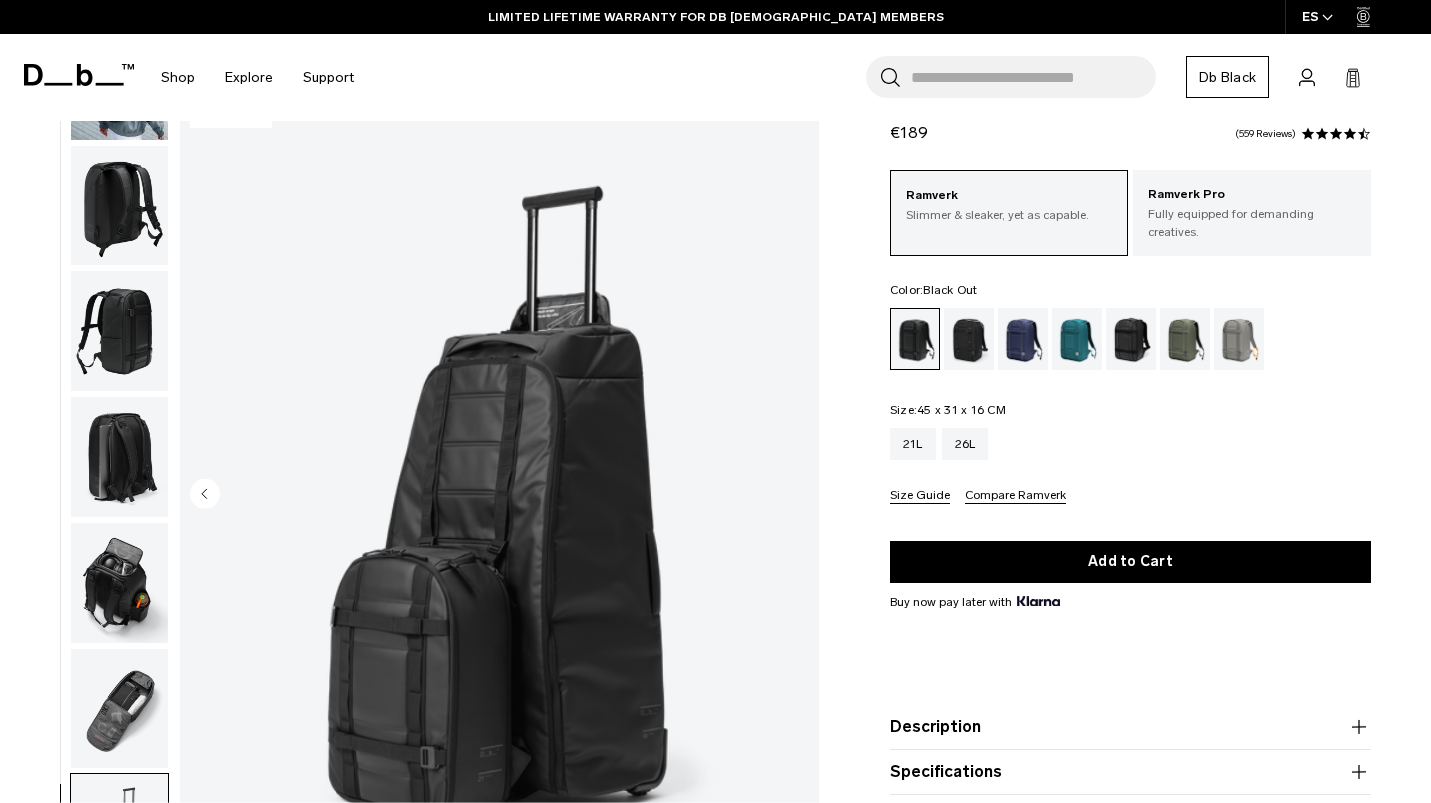 scroll, scrollTop: 44, scrollLeft: 0, axis: vertical 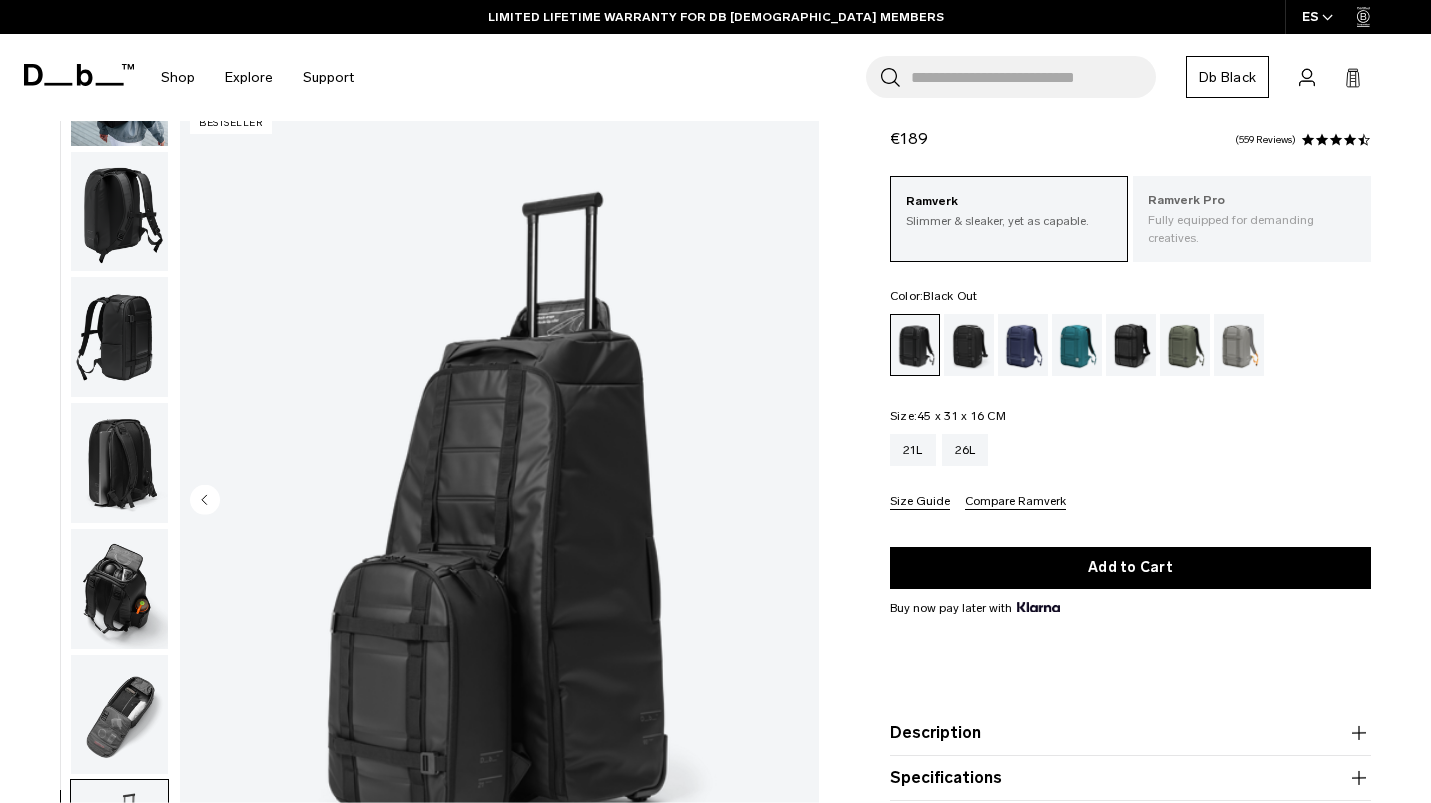 click on "Fully equipped for demanding creatives." at bounding box center [1252, 229] 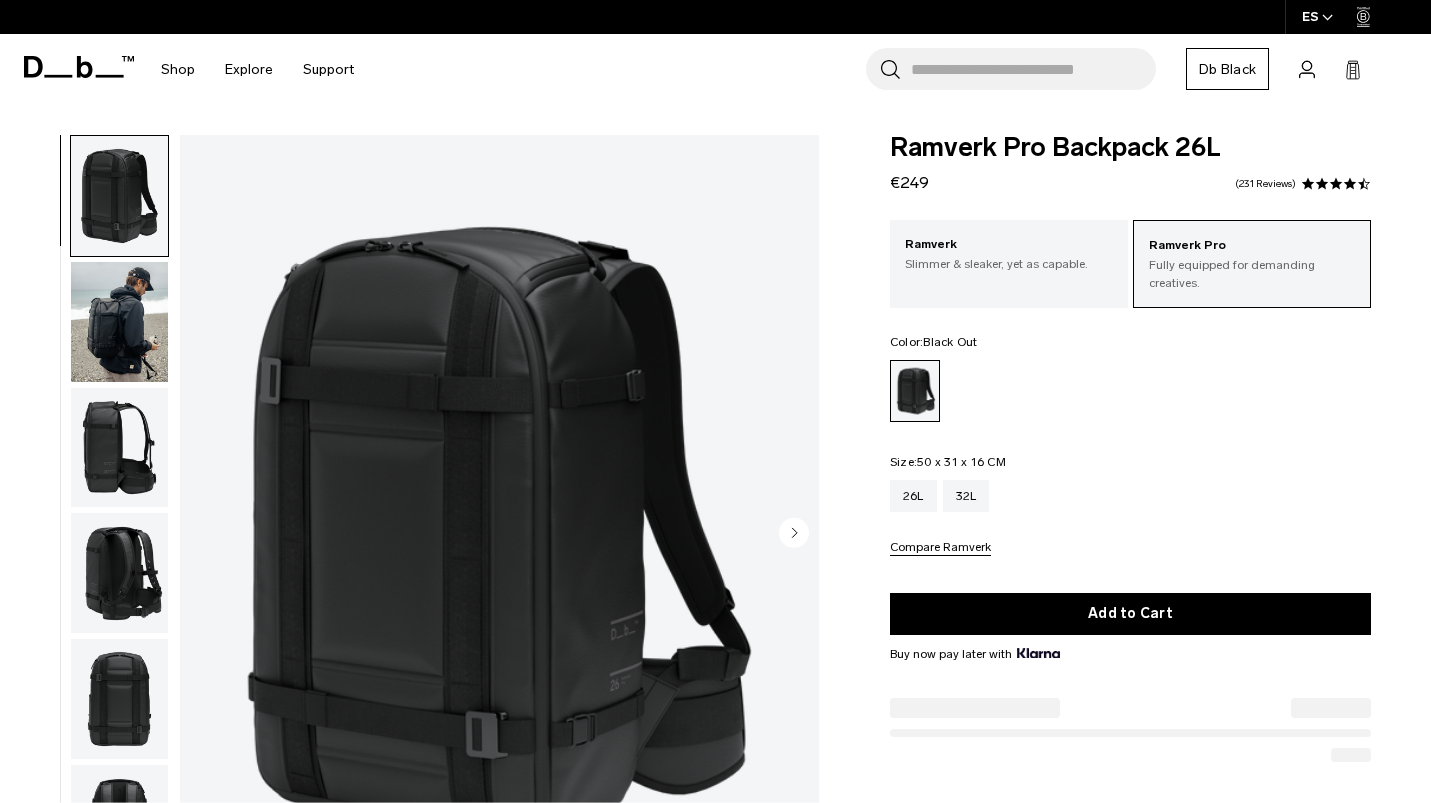 scroll, scrollTop: 0, scrollLeft: 0, axis: both 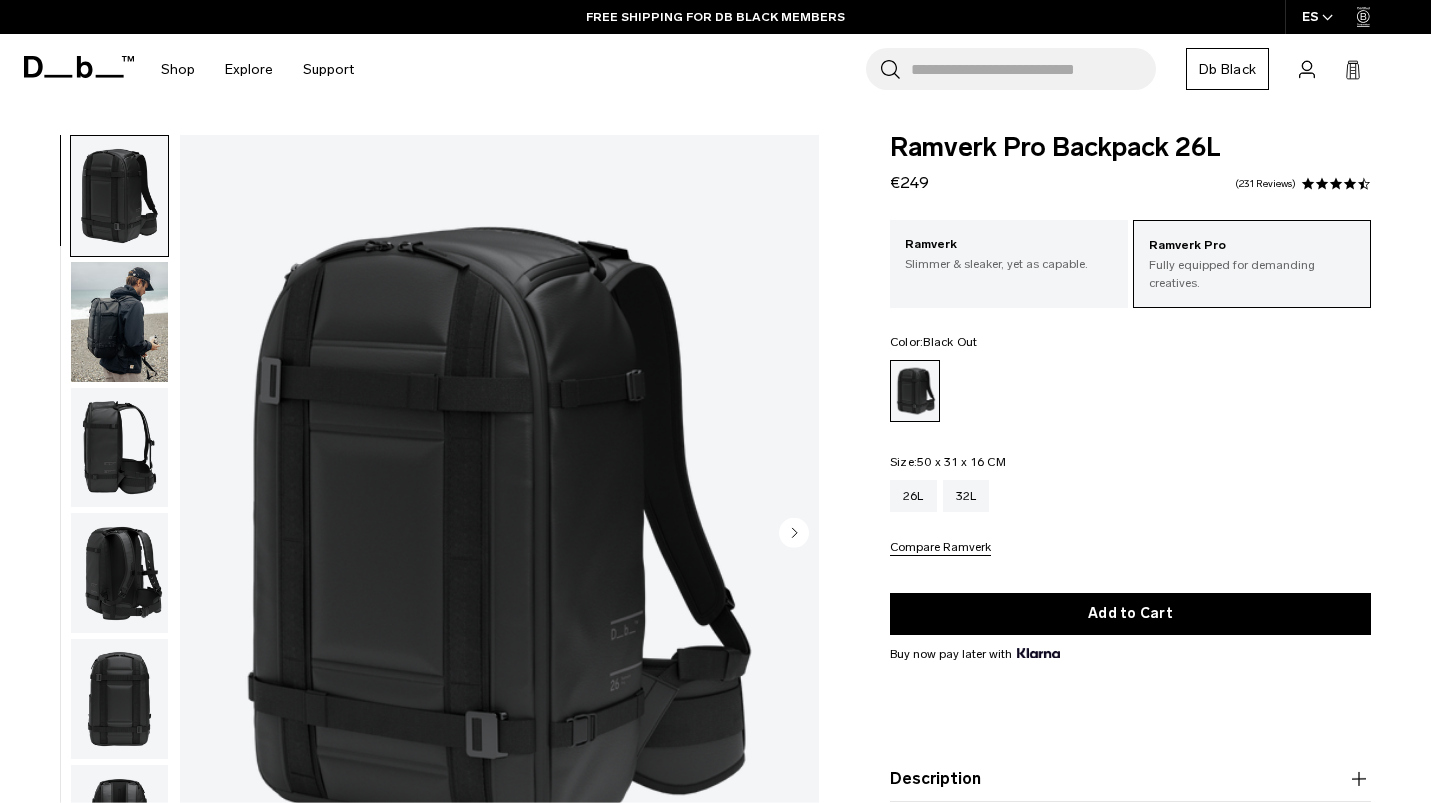 click 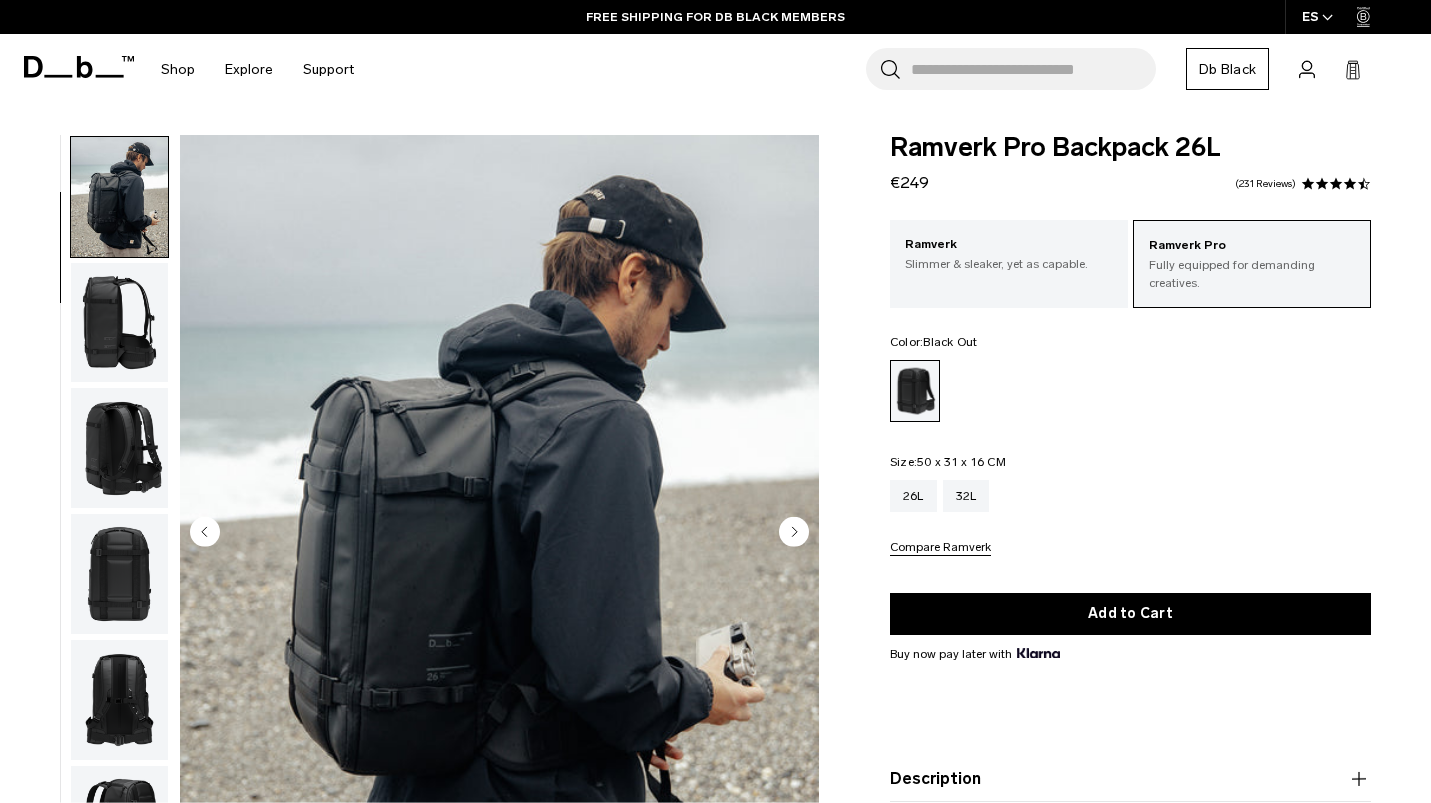 scroll, scrollTop: 127, scrollLeft: 0, axis: vertical 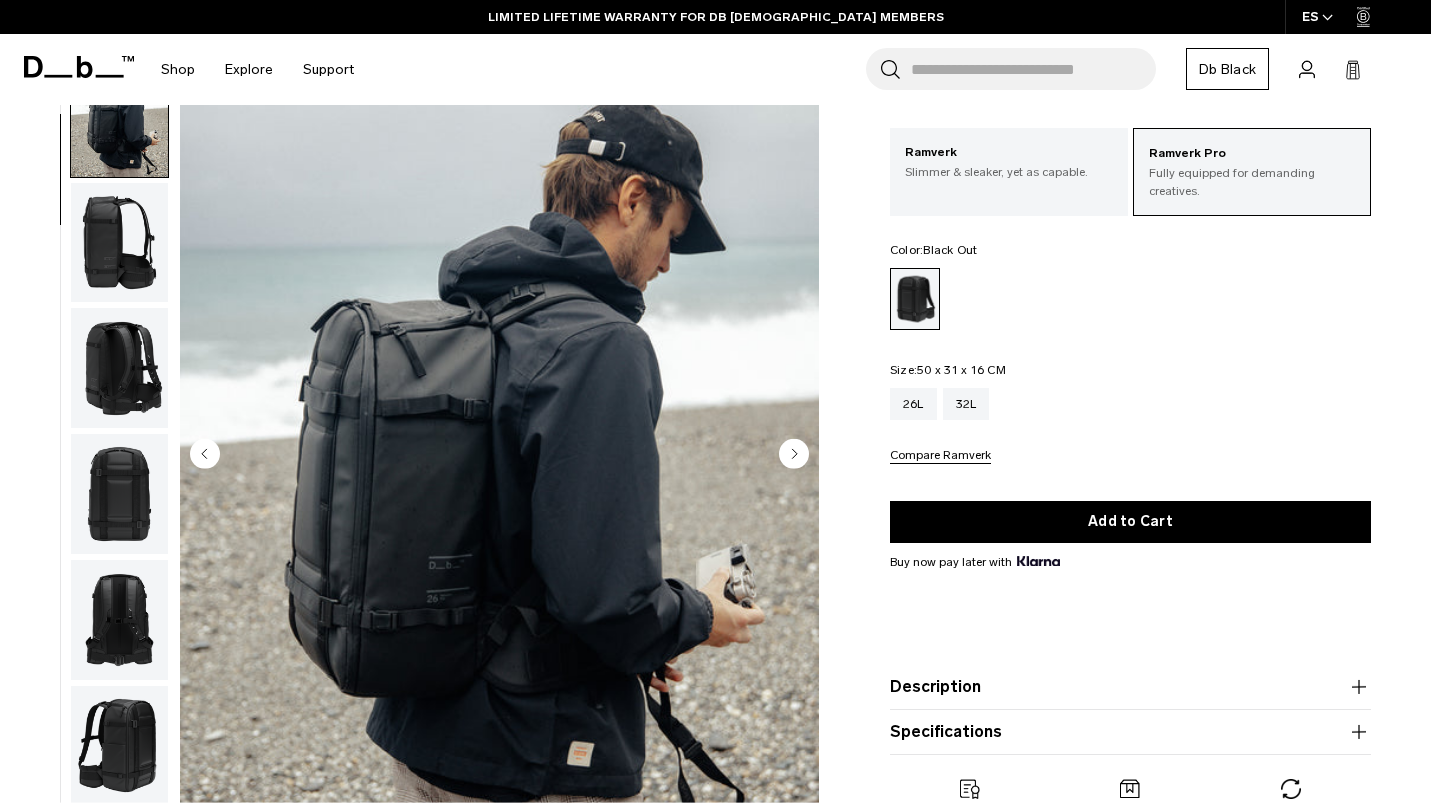 click 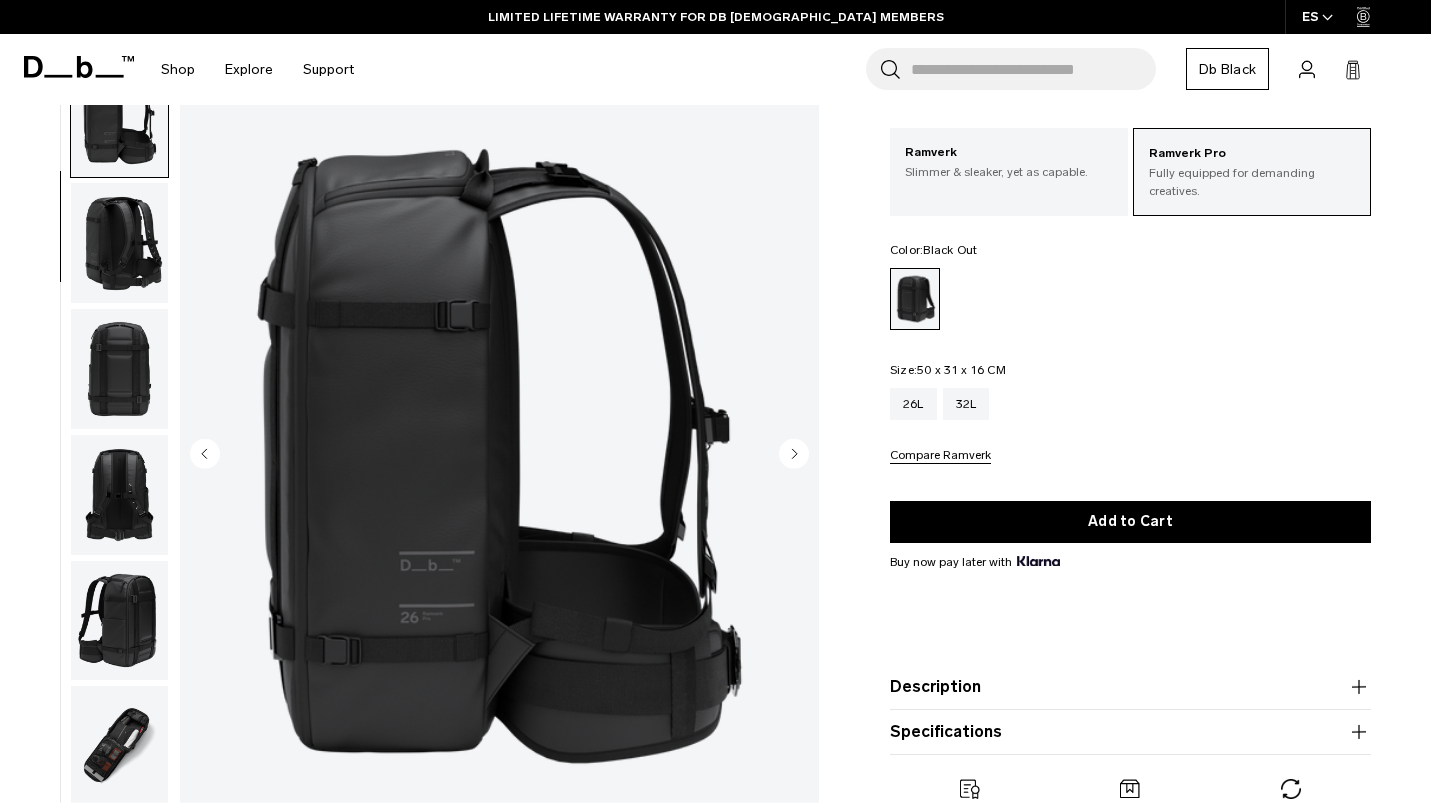 scroll, scrollTop: 255, scrollLeft: 0, axis: vertical 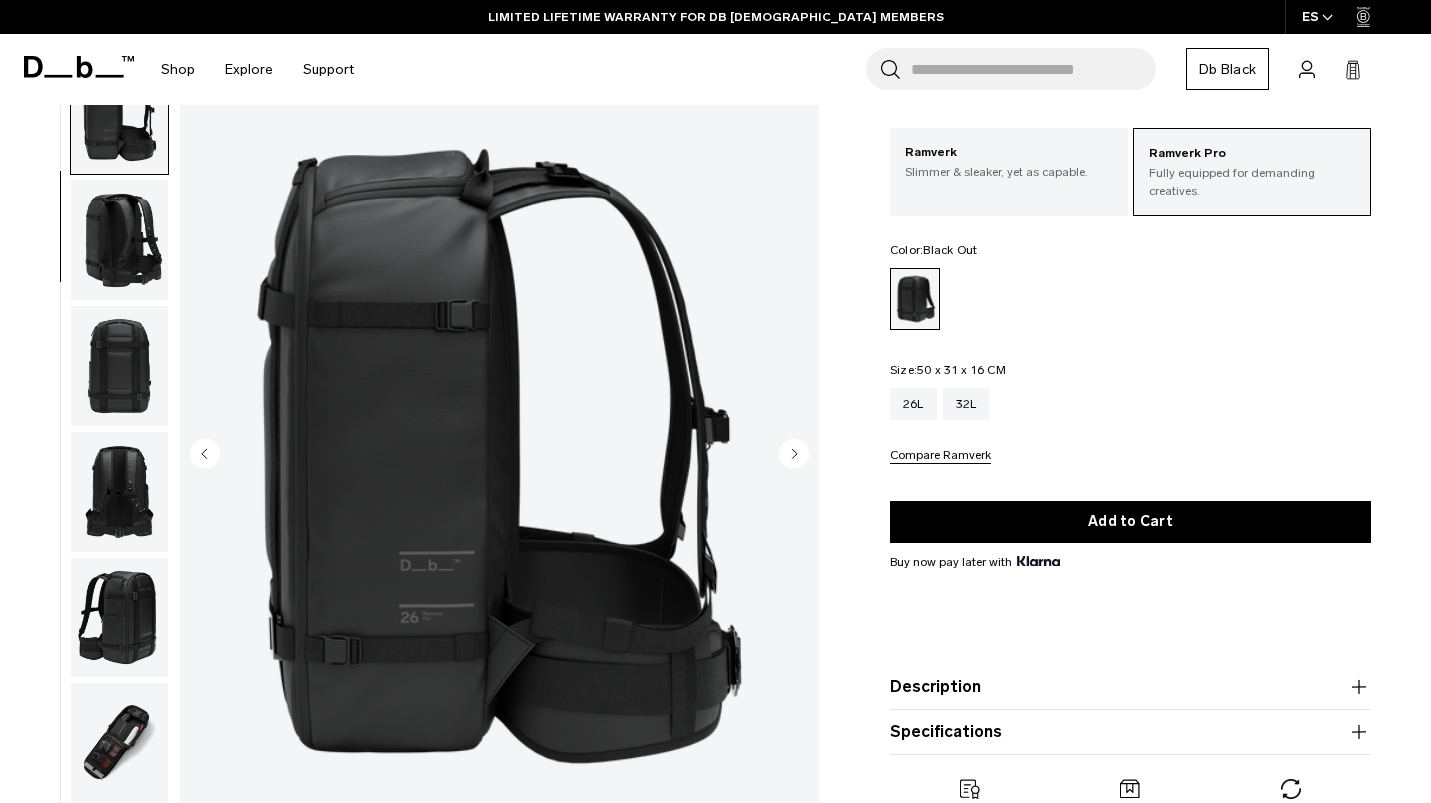 click 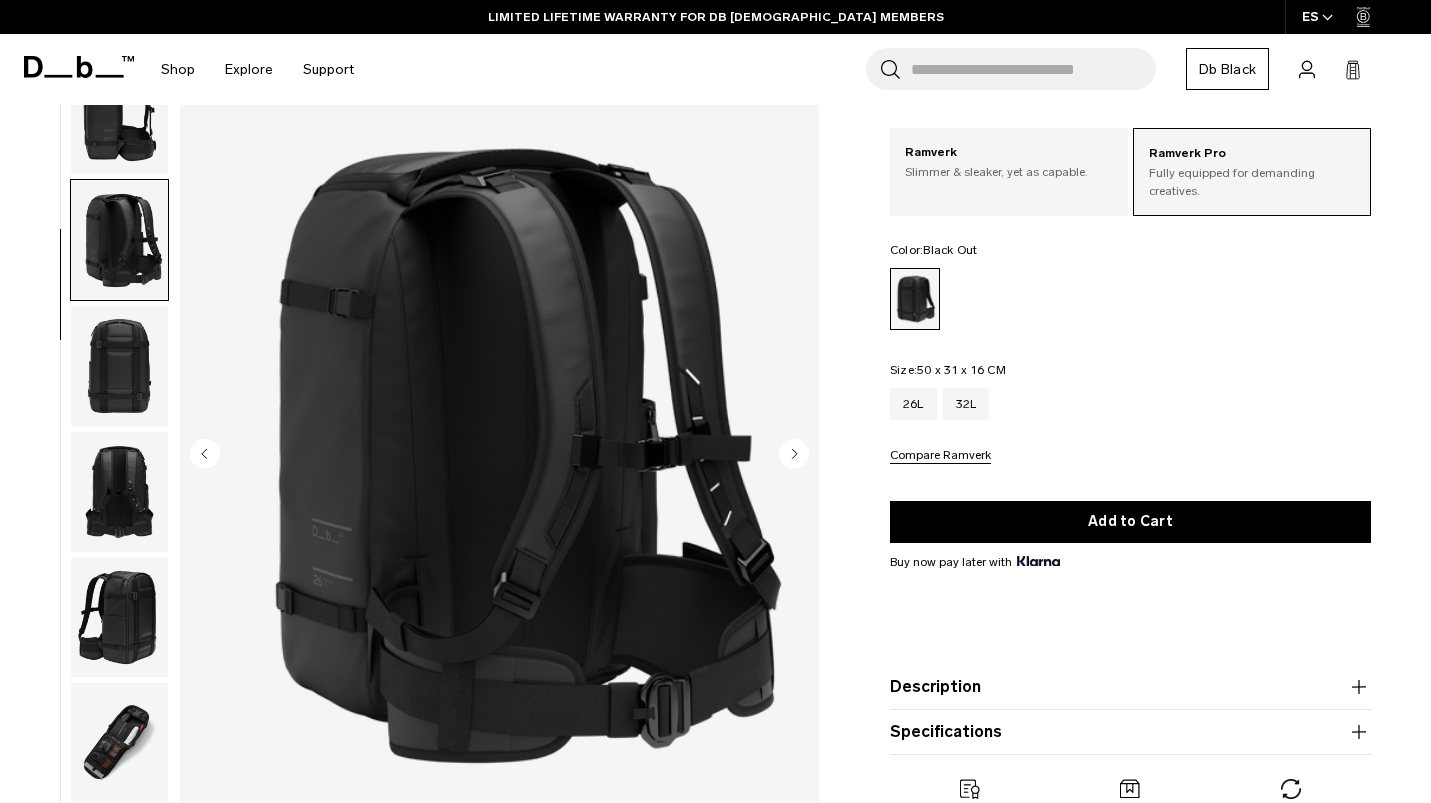 scroll, scrollTop: 382, scrollLeft: 0, axis: vertical 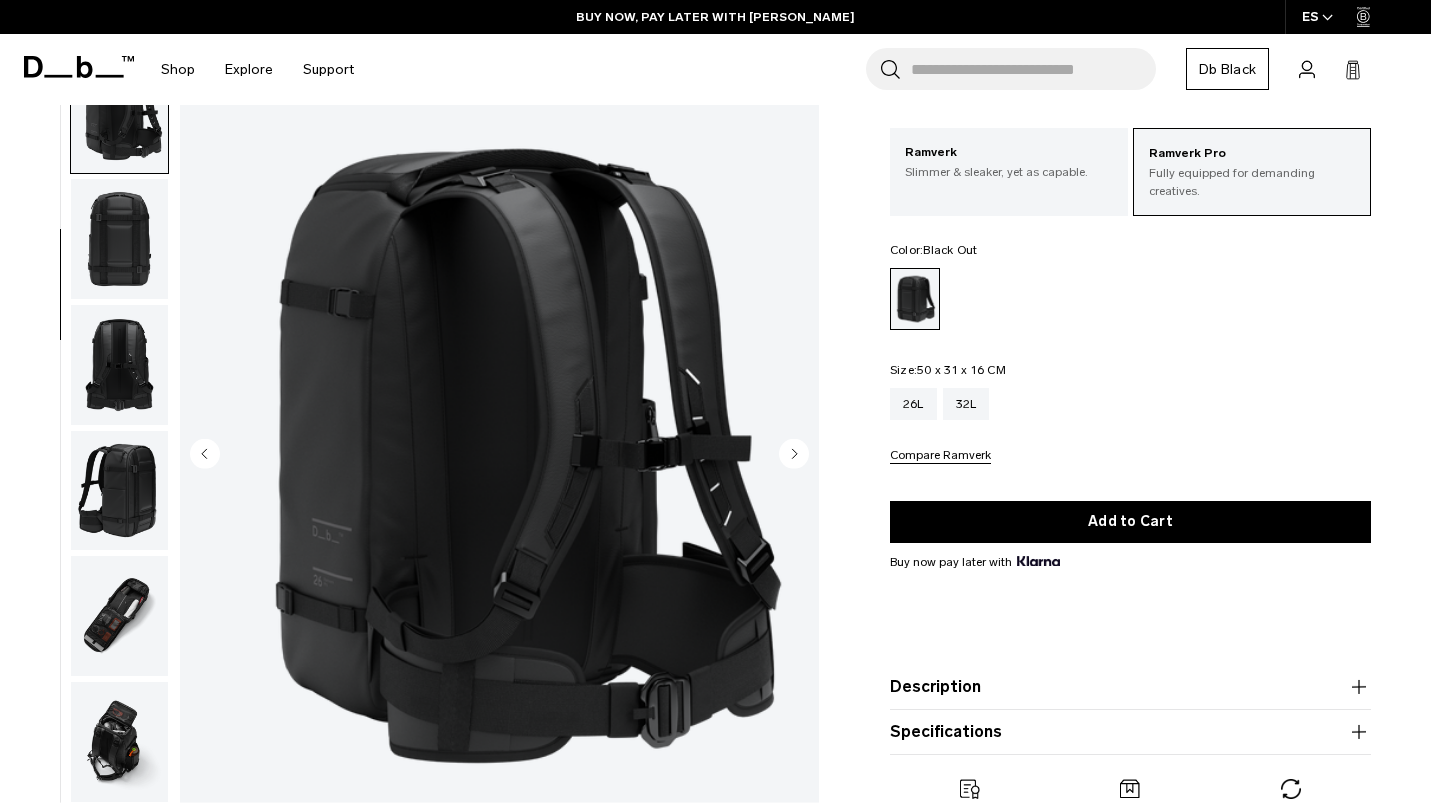 click 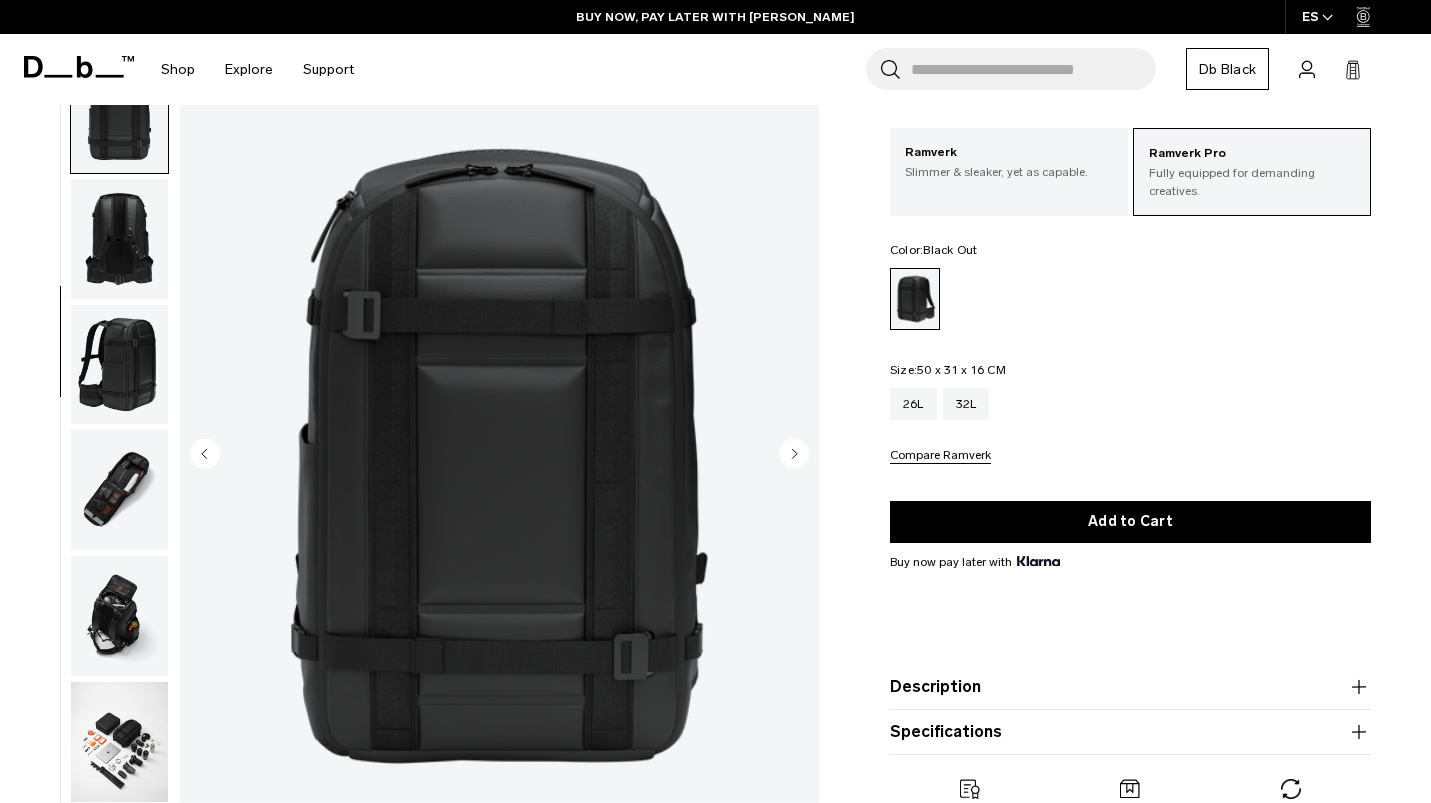 scroll, scrollTop: 509, scrollLeft: 0, axis: vertical 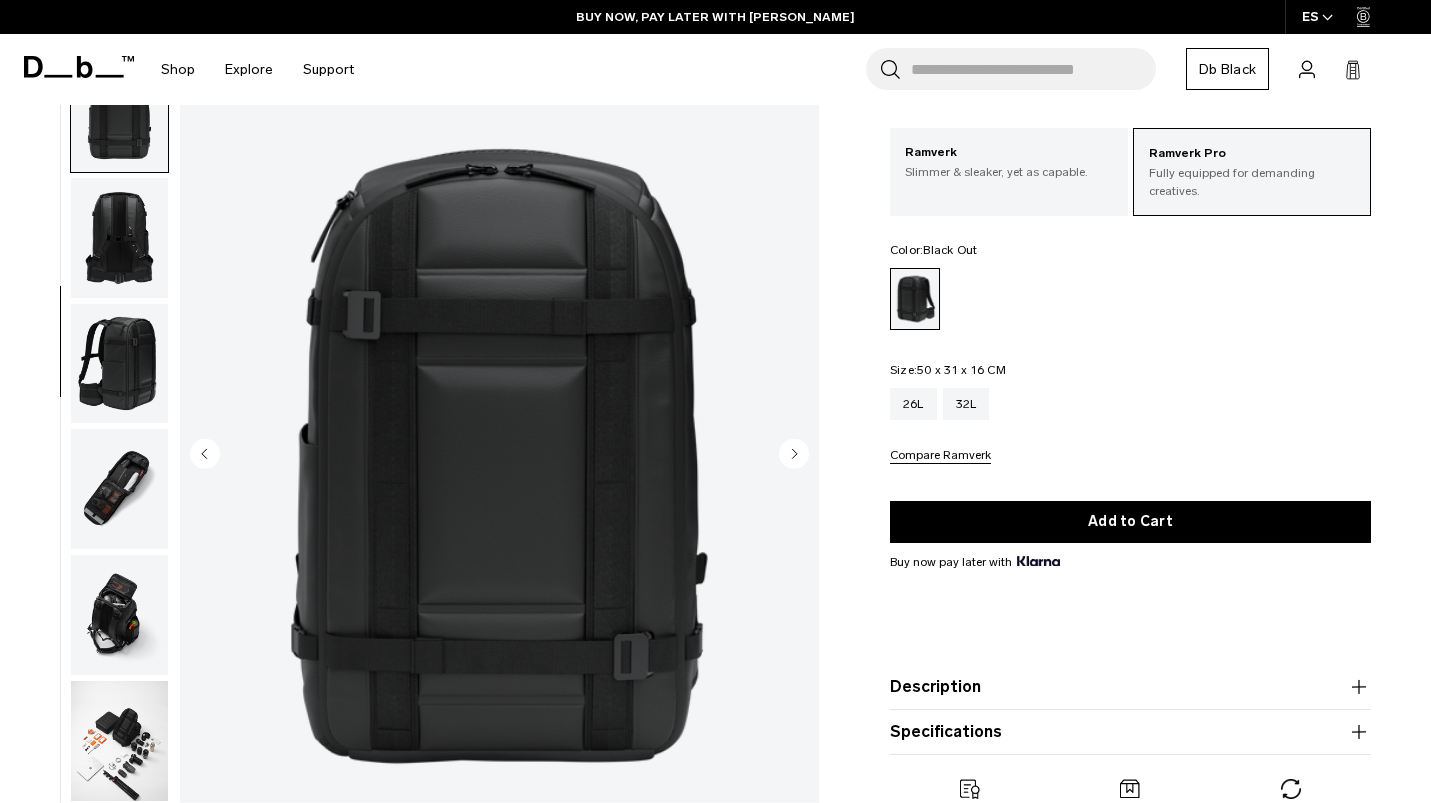 click 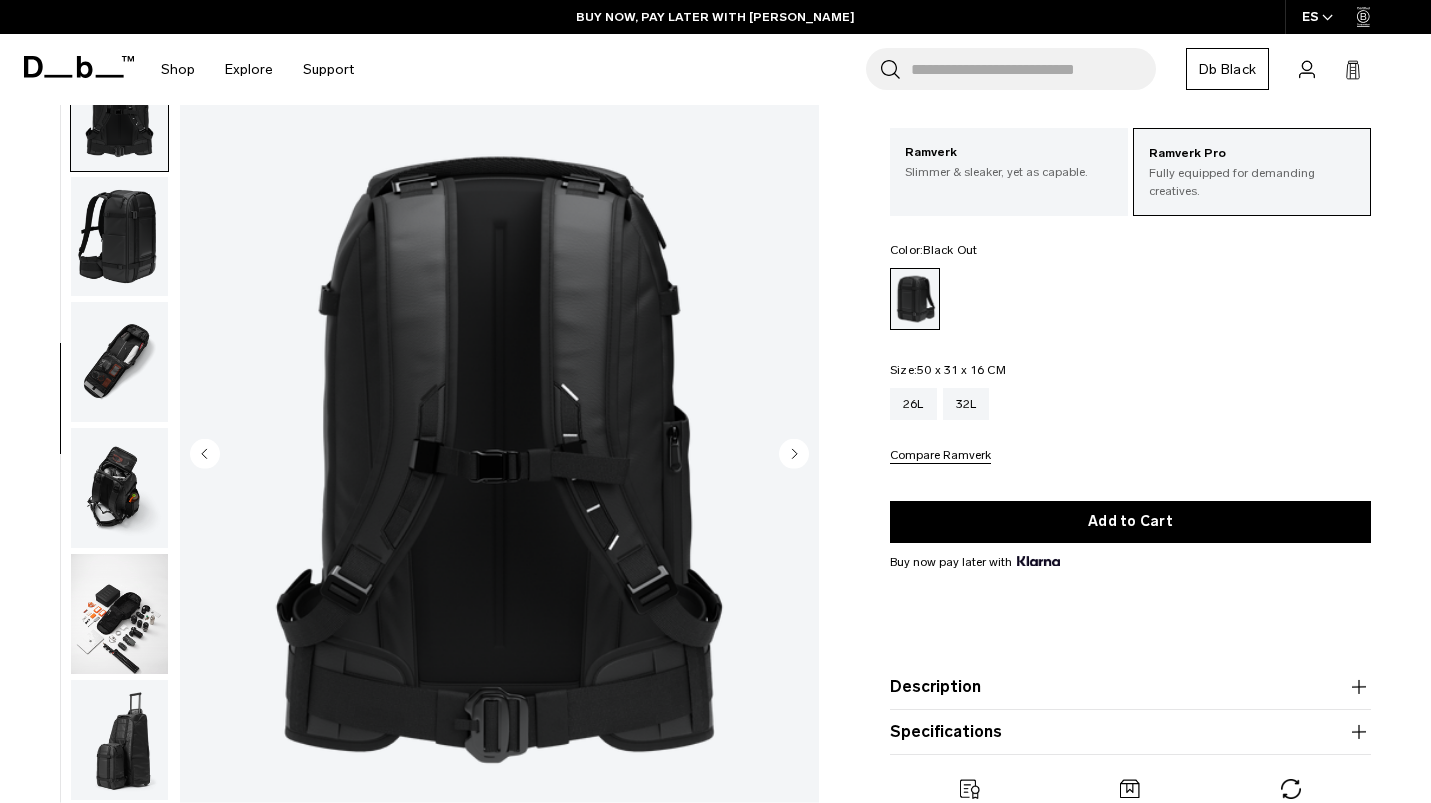 click 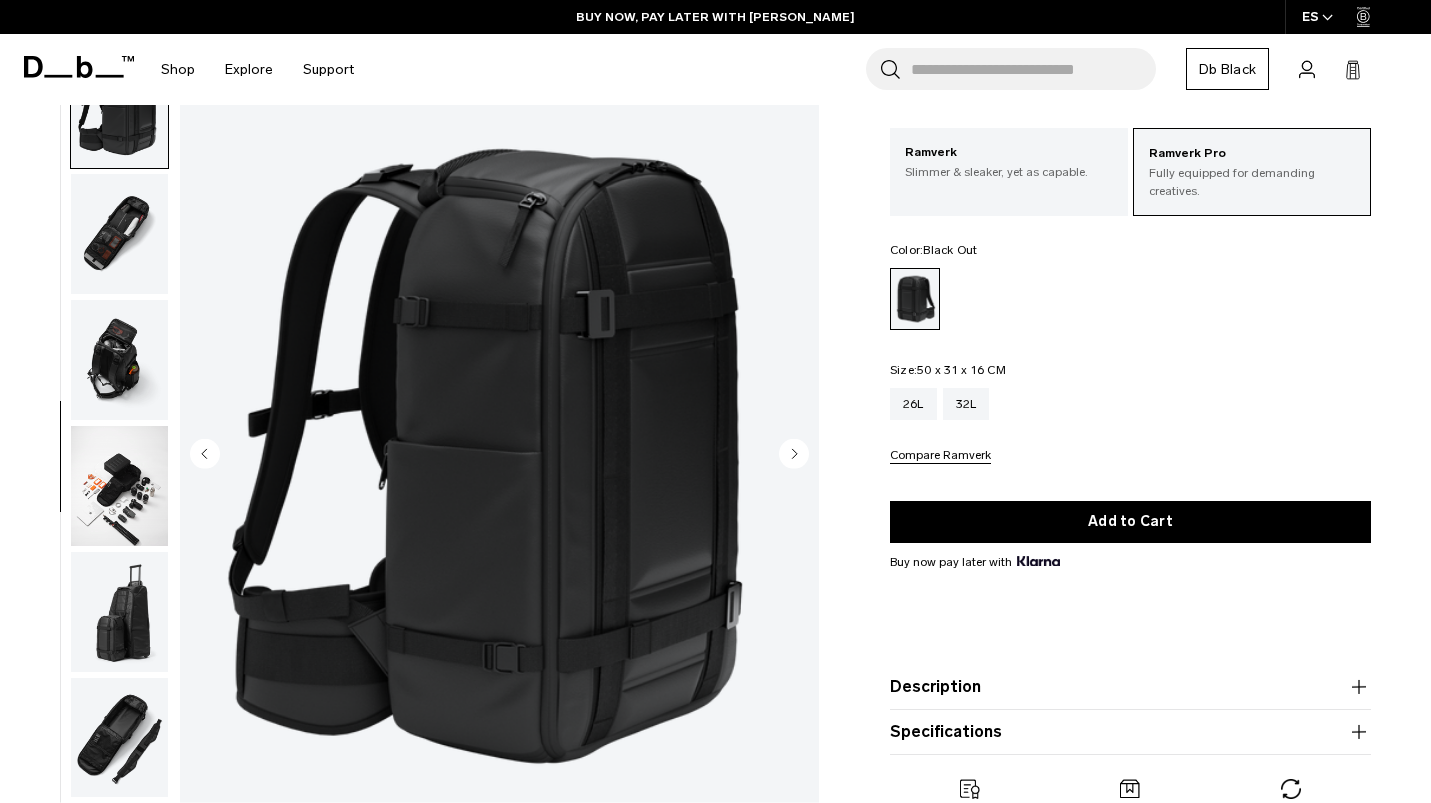 click 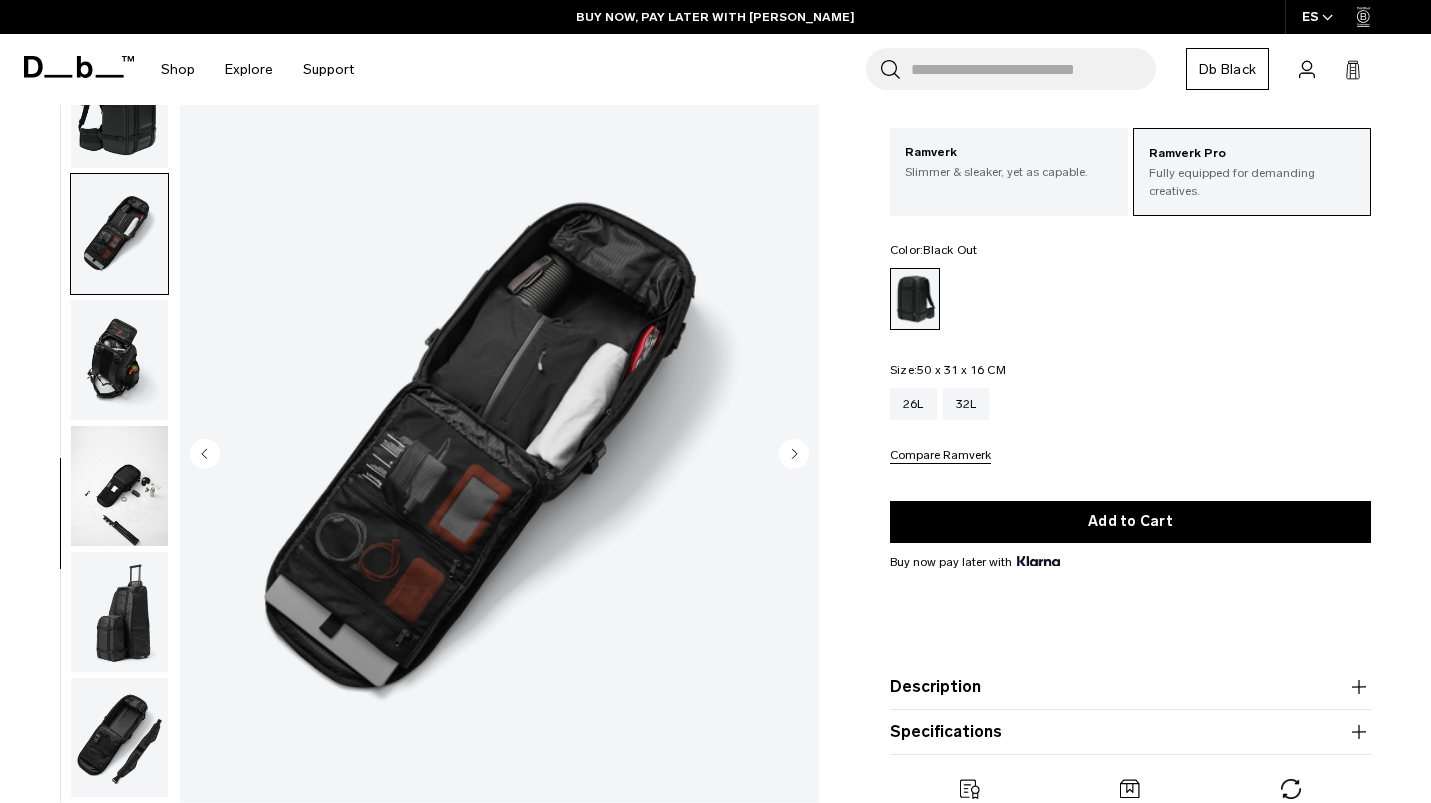scroll, scrollTop: 852, scrollLeft: 0, axis: vertical 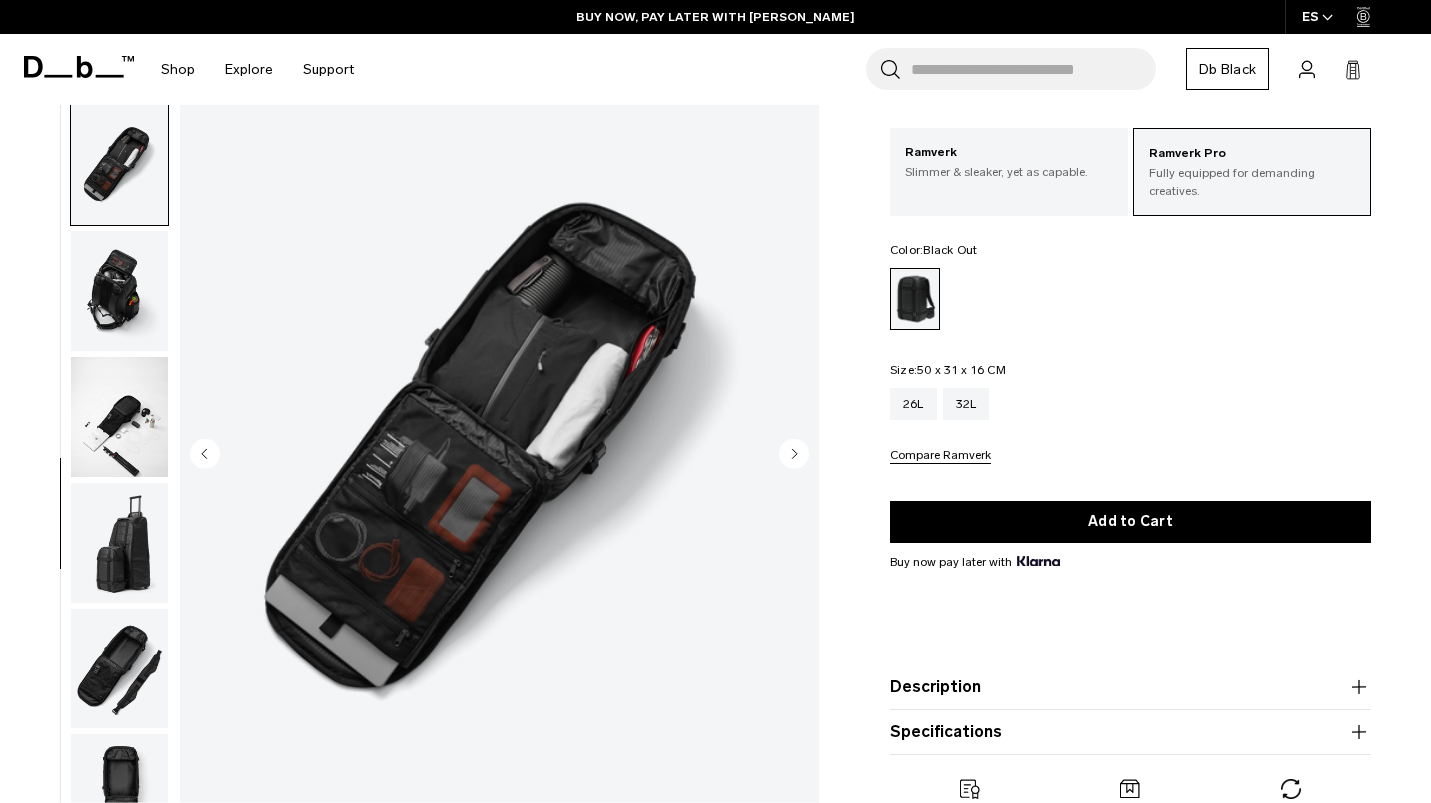 click 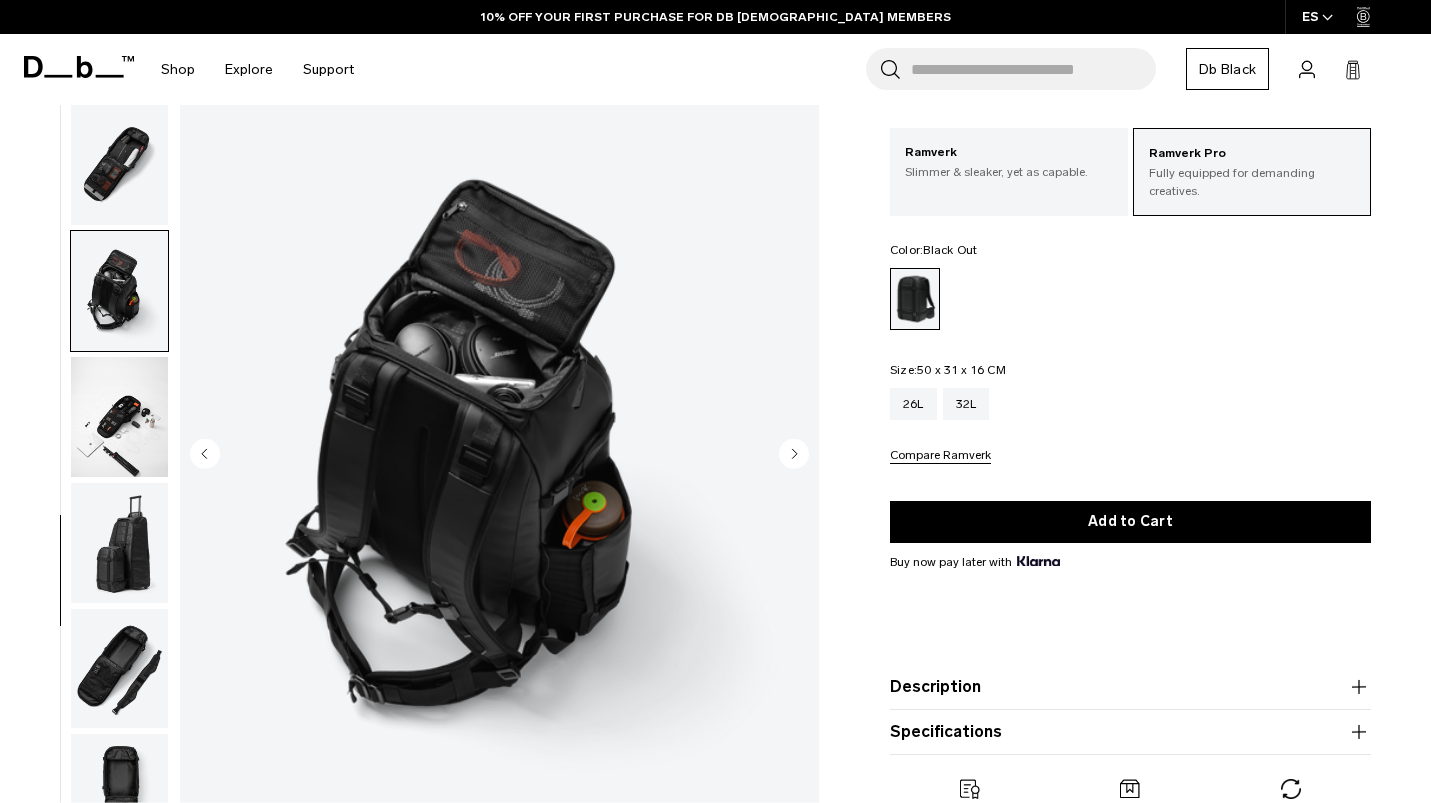 click 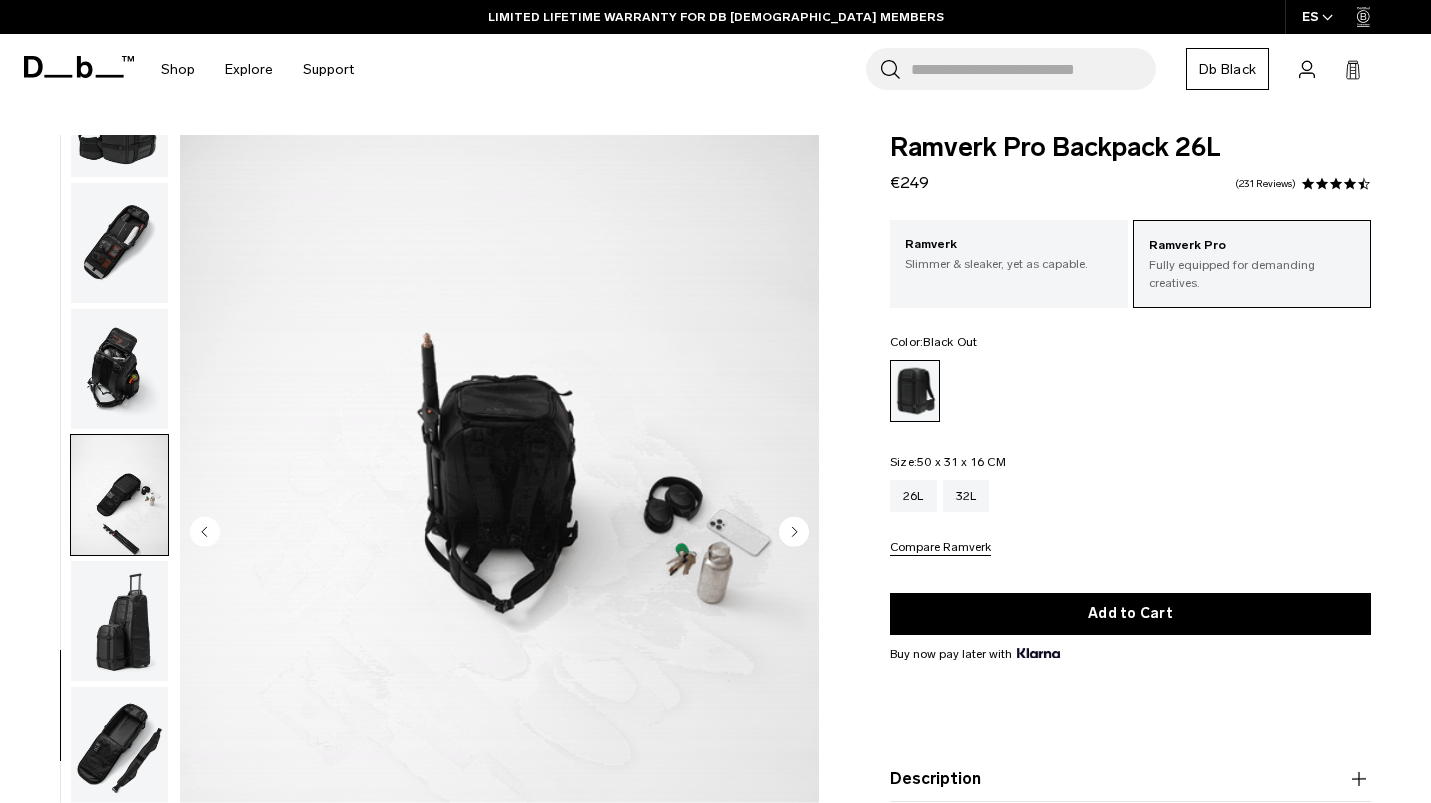 scroll, scrollTop: 0, scrollLeft: 0, axis: both 